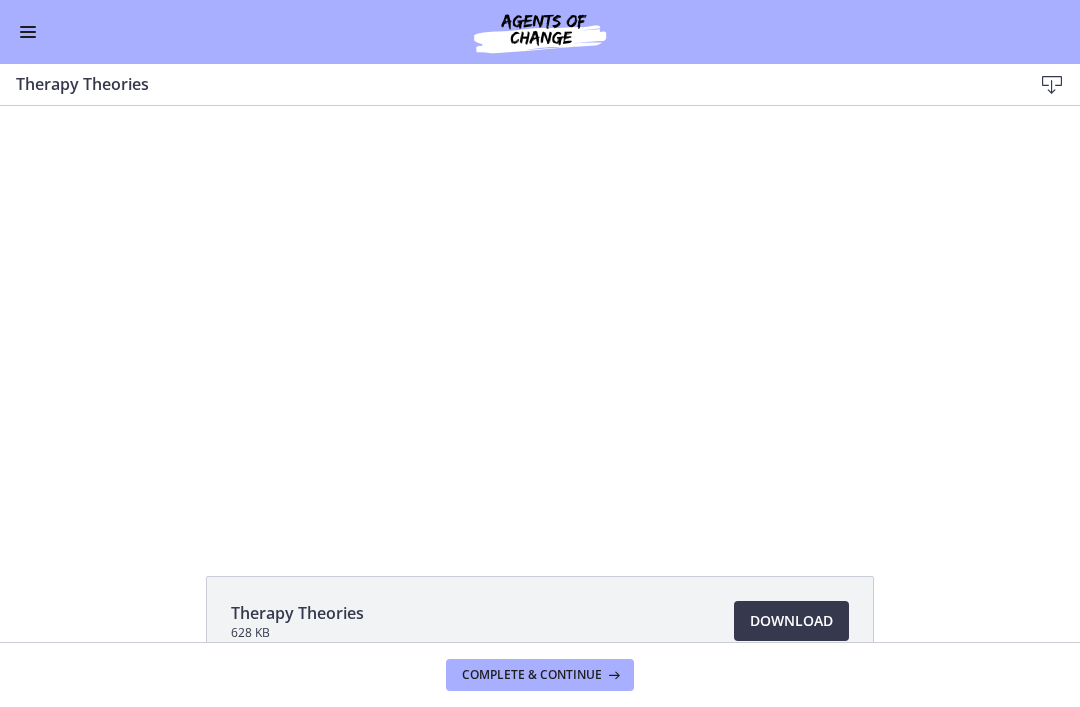 scroll, scrollTop: 0, scrollLeft: 0, axis: both 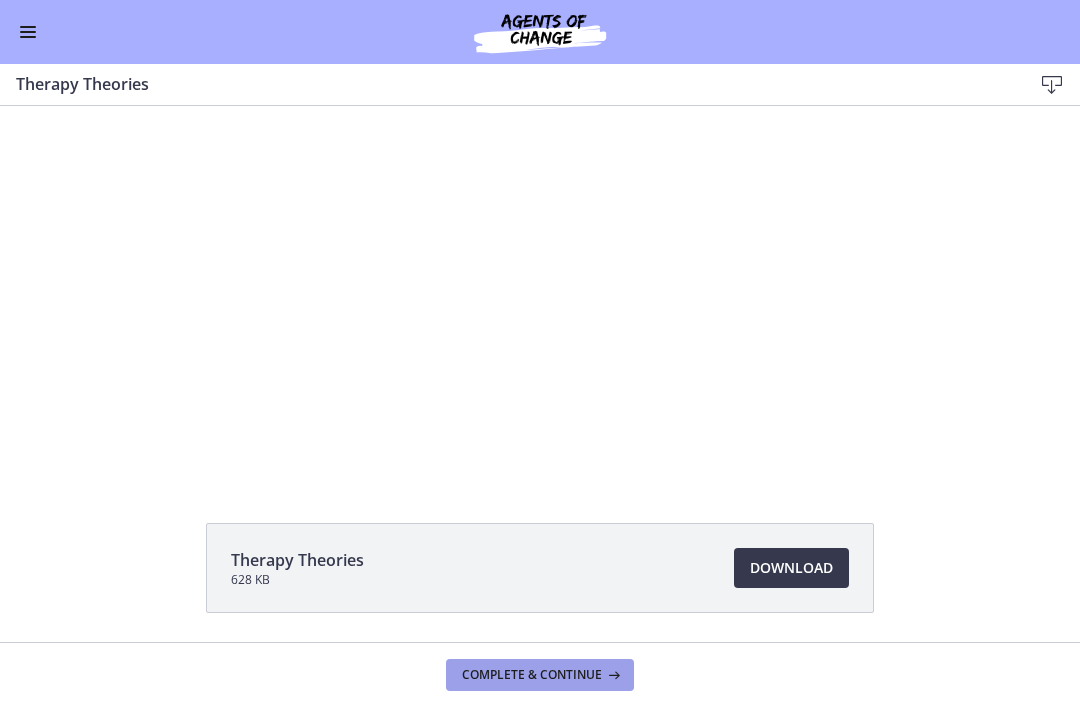 click on "Complete & continue" at bounding box center (532, 675) 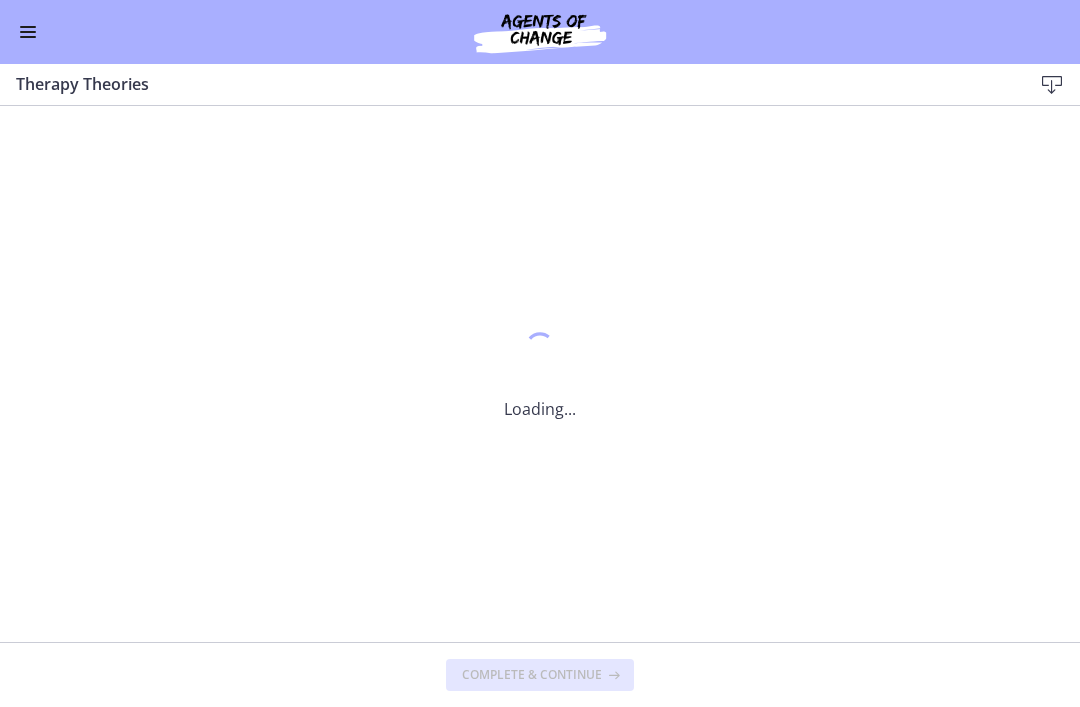 scroll, scrollTop: 0, scrollLeft: 0, axis: both 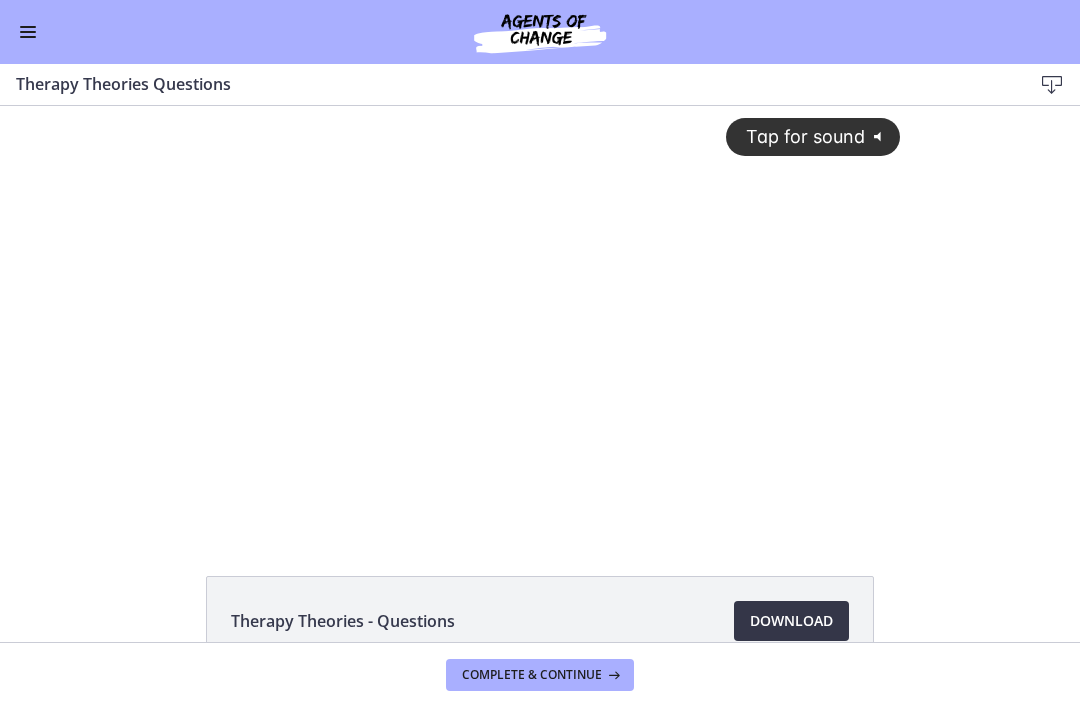 click on "Download
Opens in a new window" at bounding box center (791, 621) 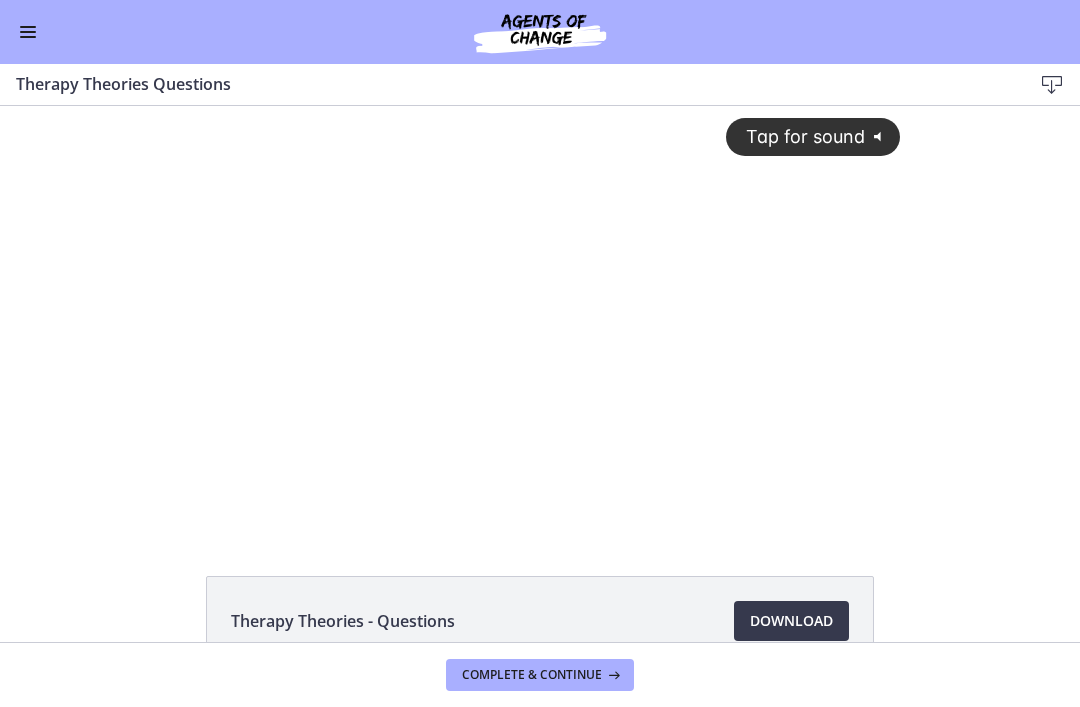 click on "Therapy Theories - Questions
Download
Opens in a new window" at bounding box center [540, 621] 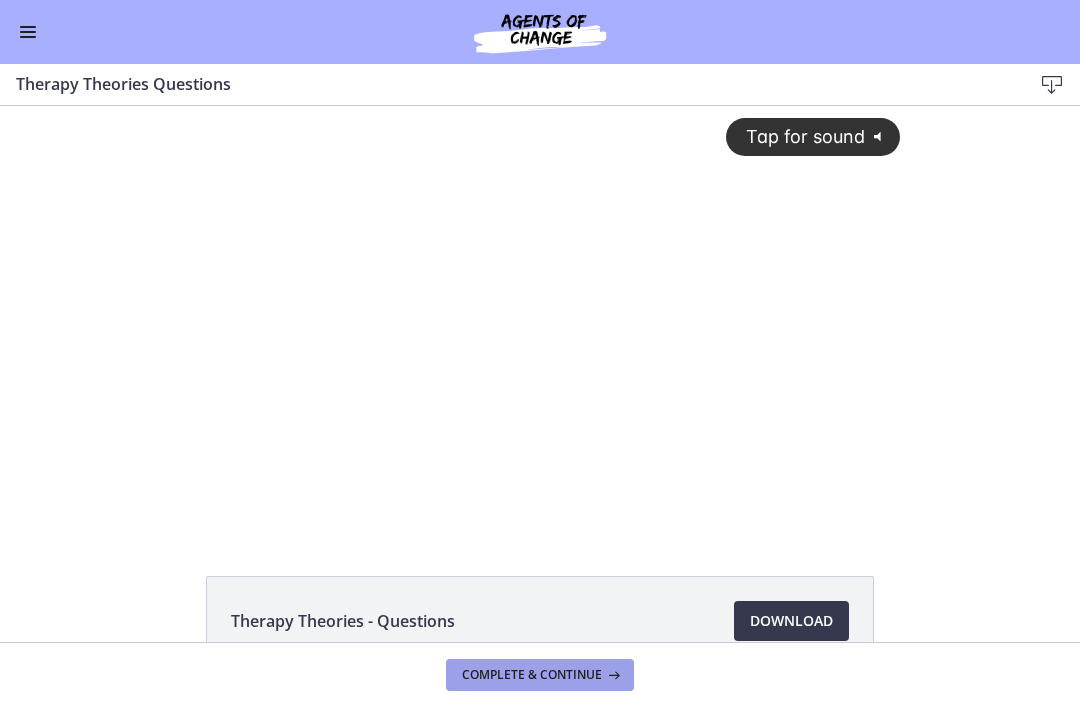 click on "Complete & continue" at bounding box center [540, 675] 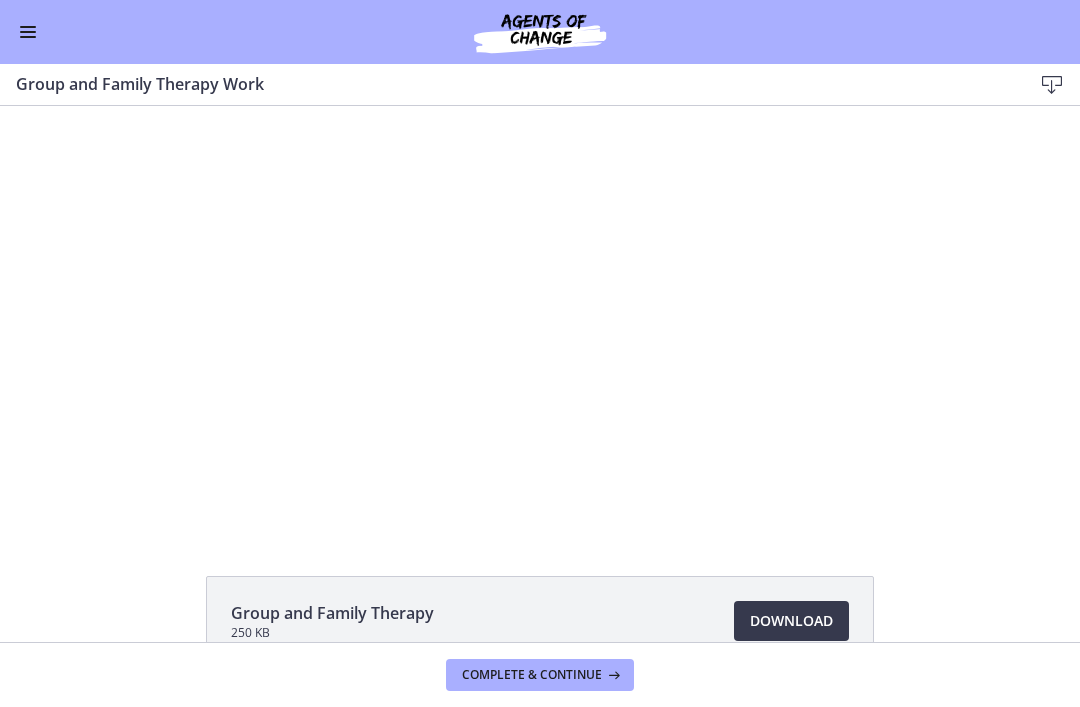 scroll, scrollTop: 0, scrollLeft: 0, axis: both 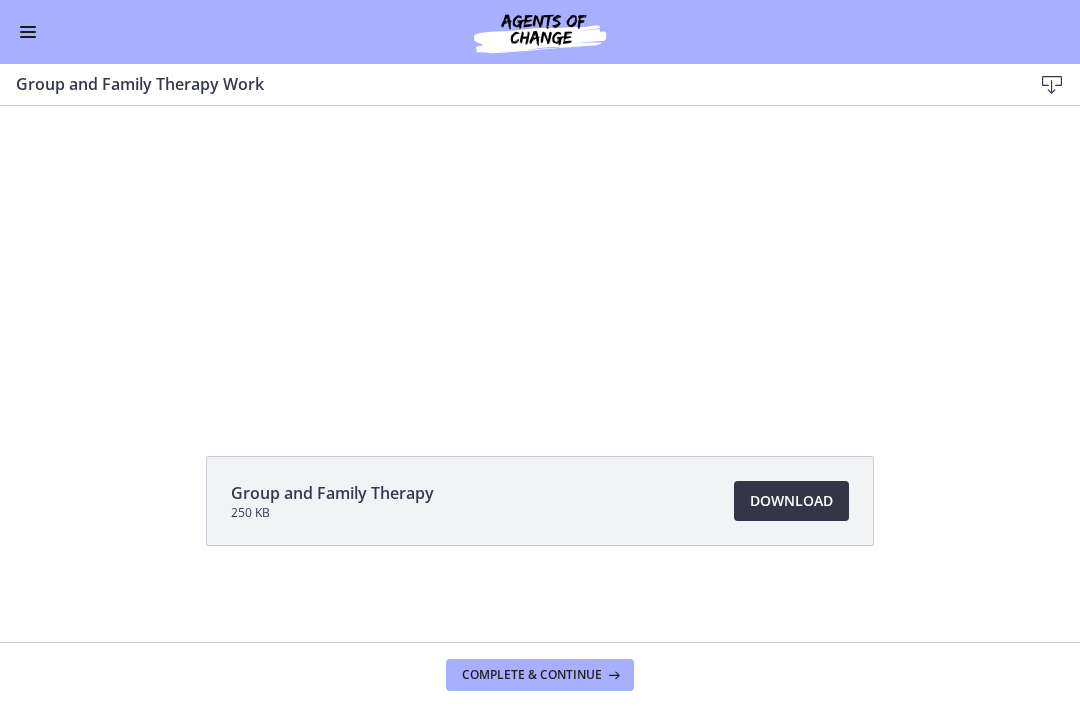 click on "Download
Opens in a new window" at bounding box center (791, 501) 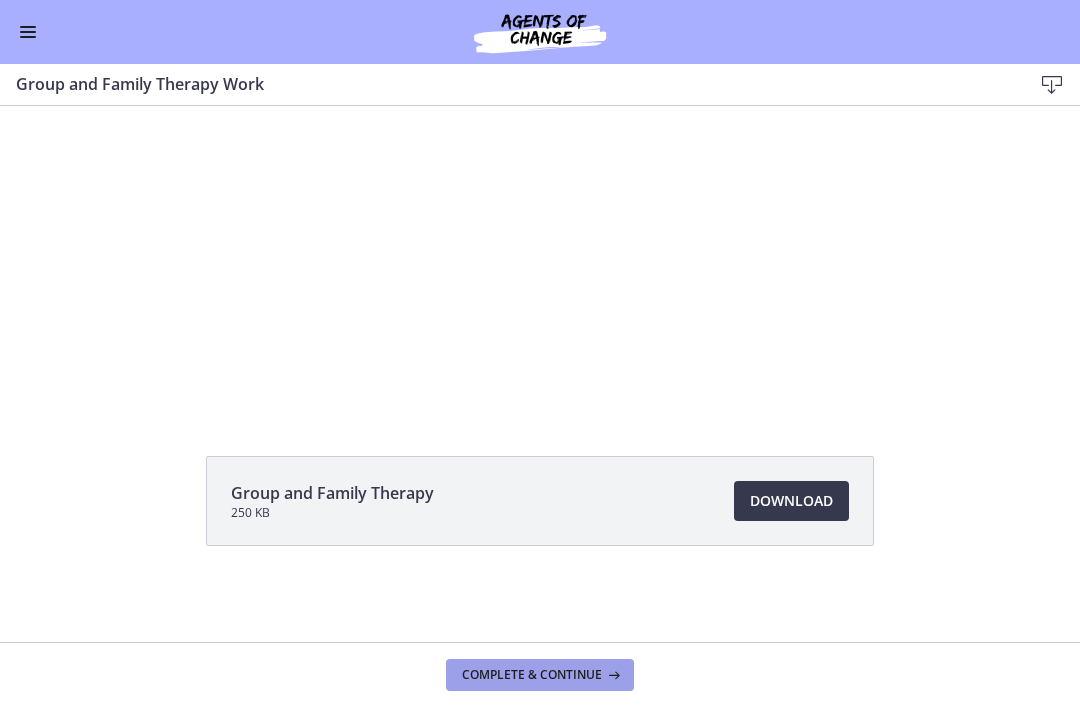 click on "Complete & continue" at bounding box center [532, 675] 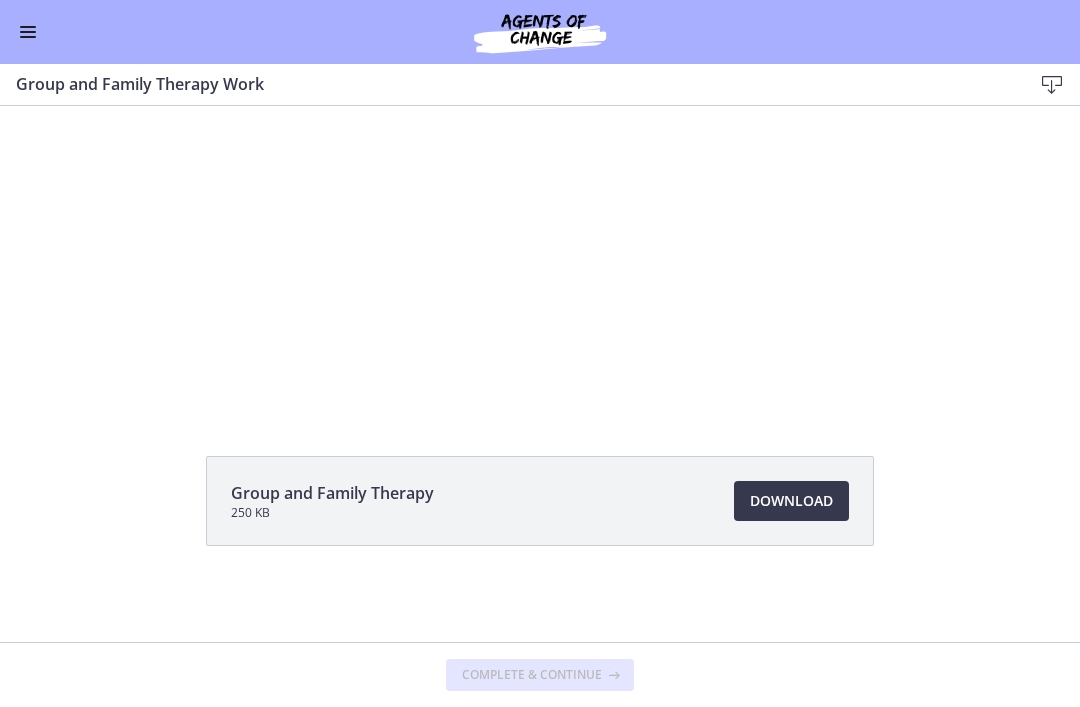 scroll, scrollTop: 0, scrollLeft: 0, axis: both 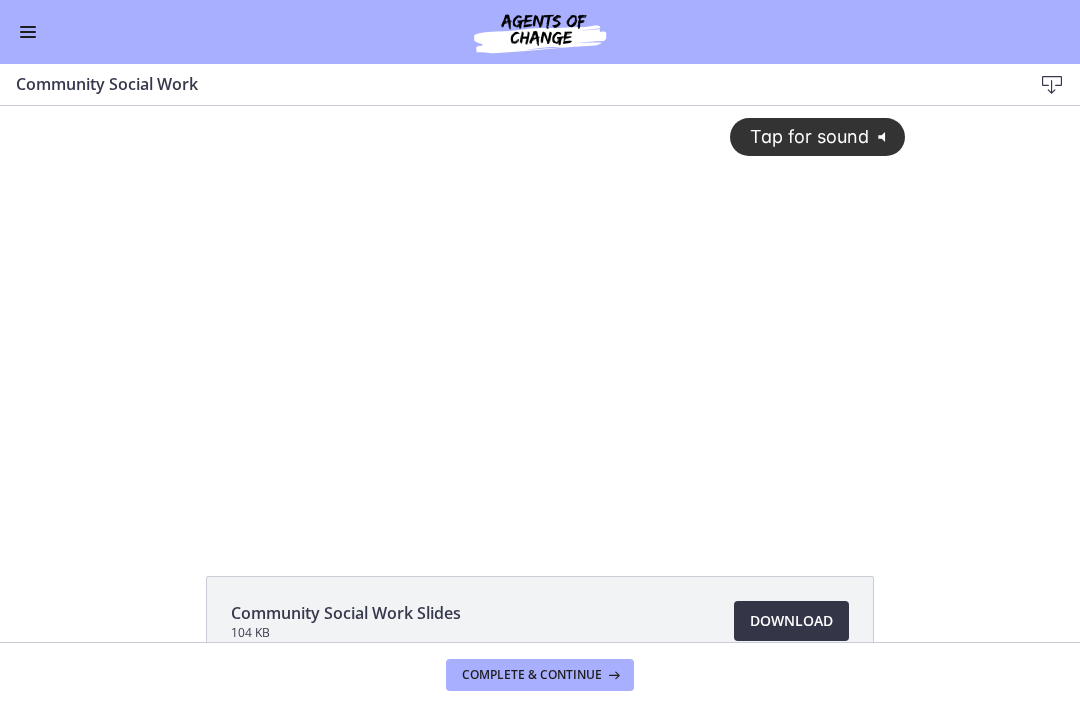 click on "Download
Opens in a new window" at bounding box center [791, 621] 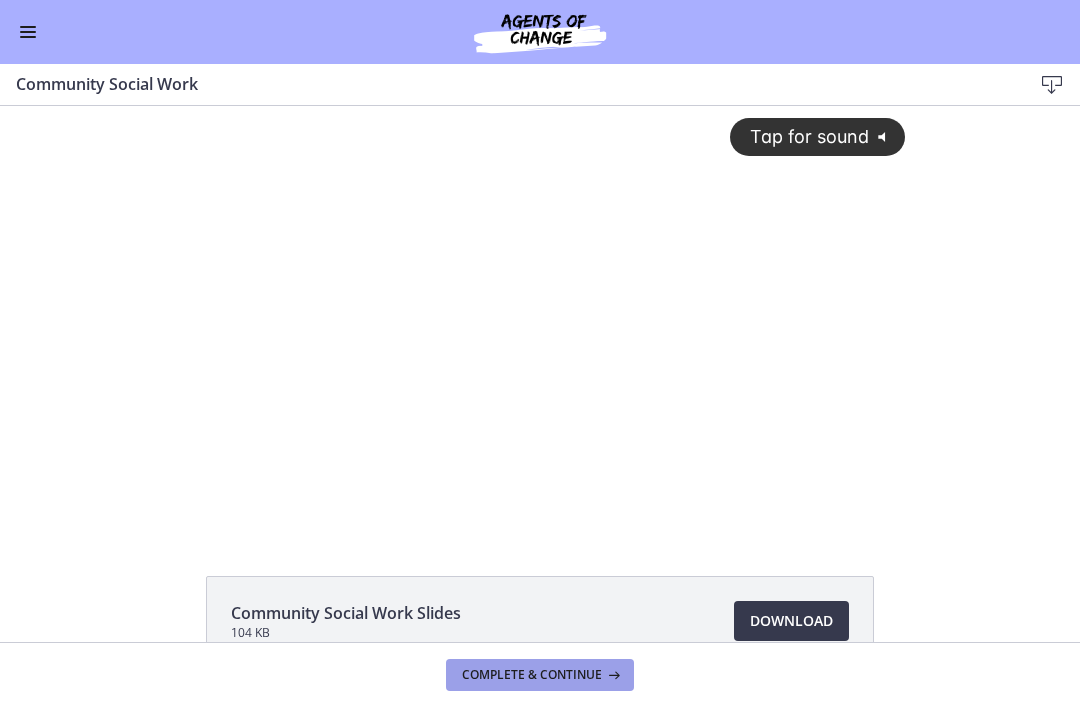 click on "Complete & continue" at bounding box center (532, 675) 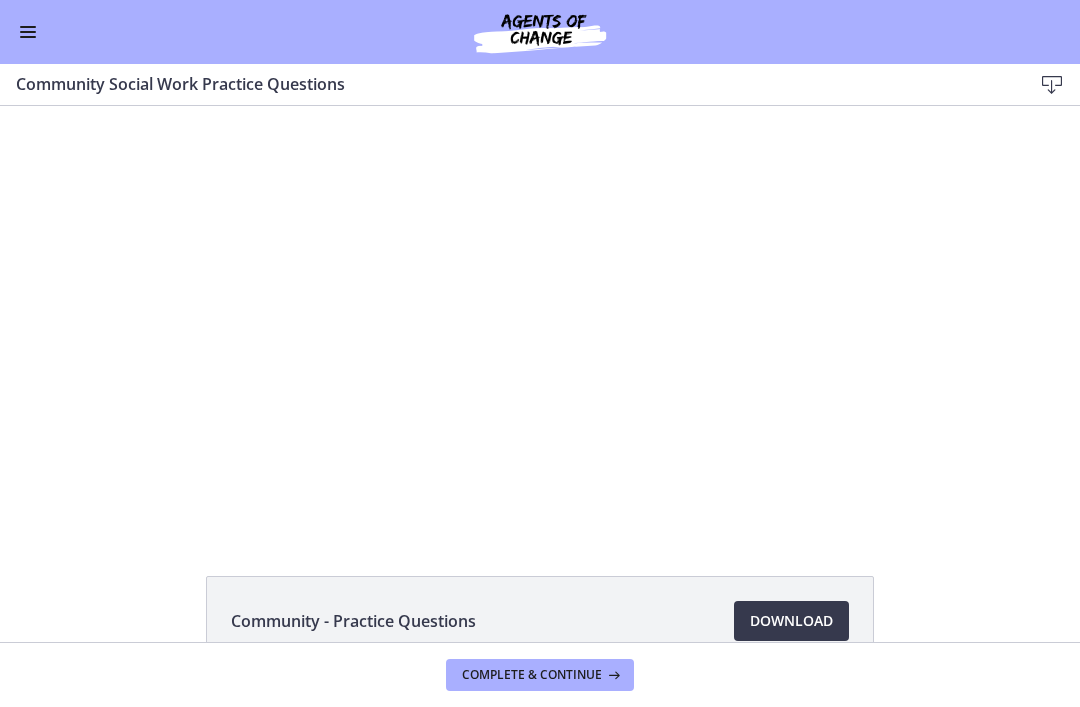 scroll, scrollTop: 0, scrollLeft: 0, axis: both 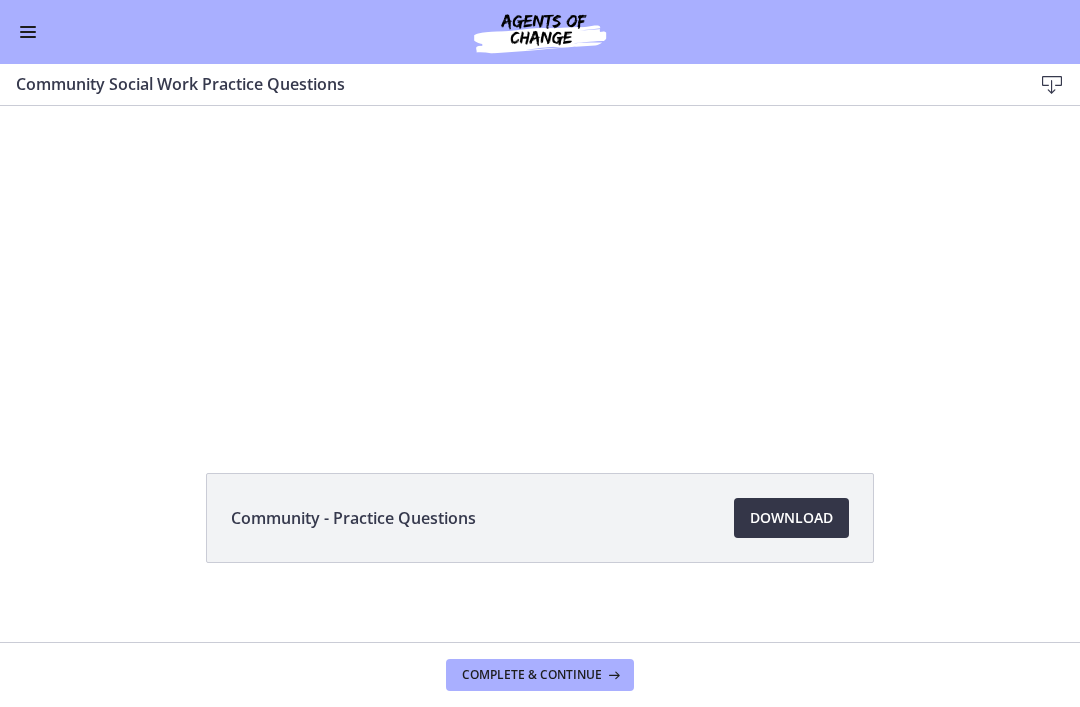 click on "Download
Opens in a new window" at bounding box center [791, 518] 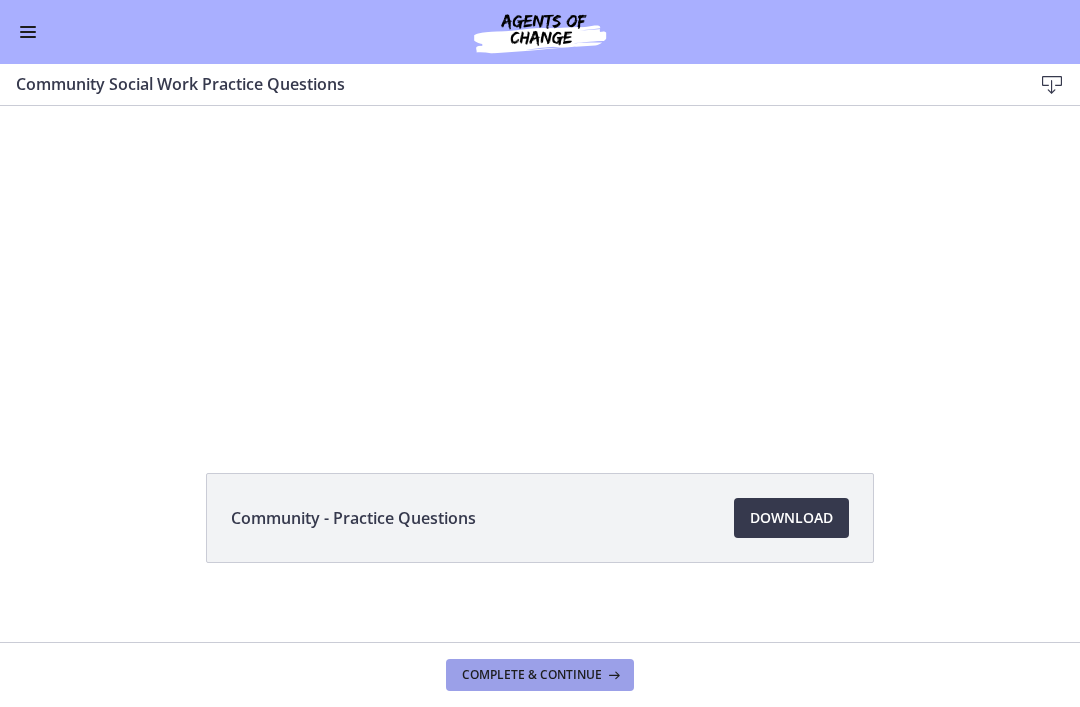 click on "Complete & continue" at bounding box center [532, 675] 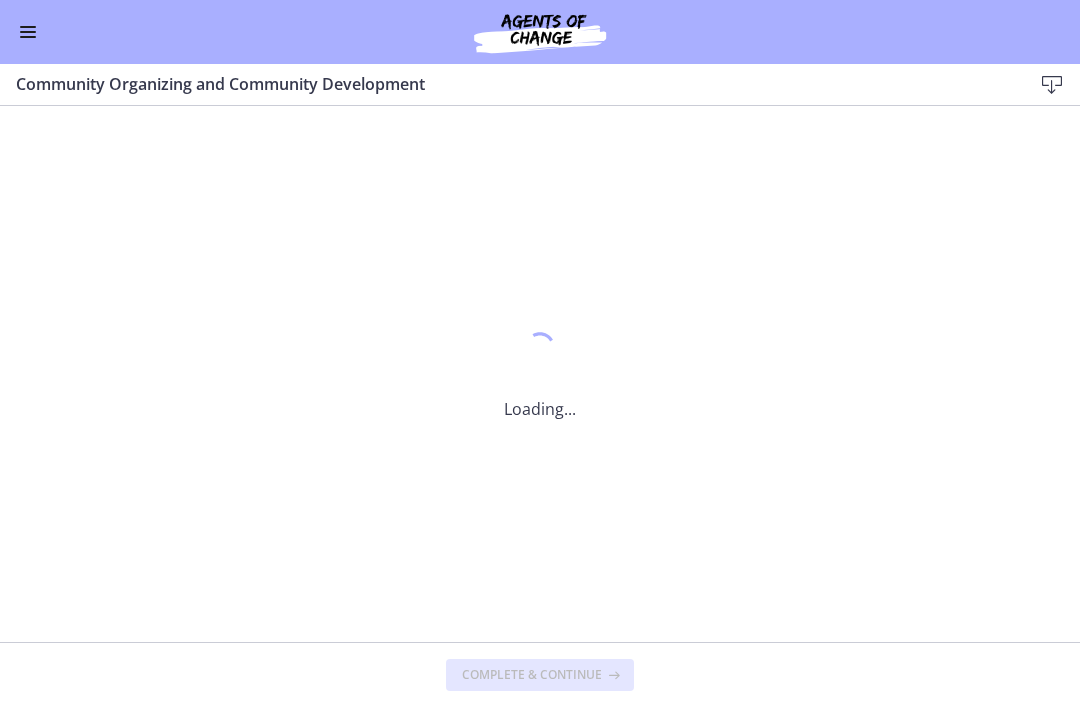 scroll, scrollTop: 0, scrollLeft: 0, axis: both 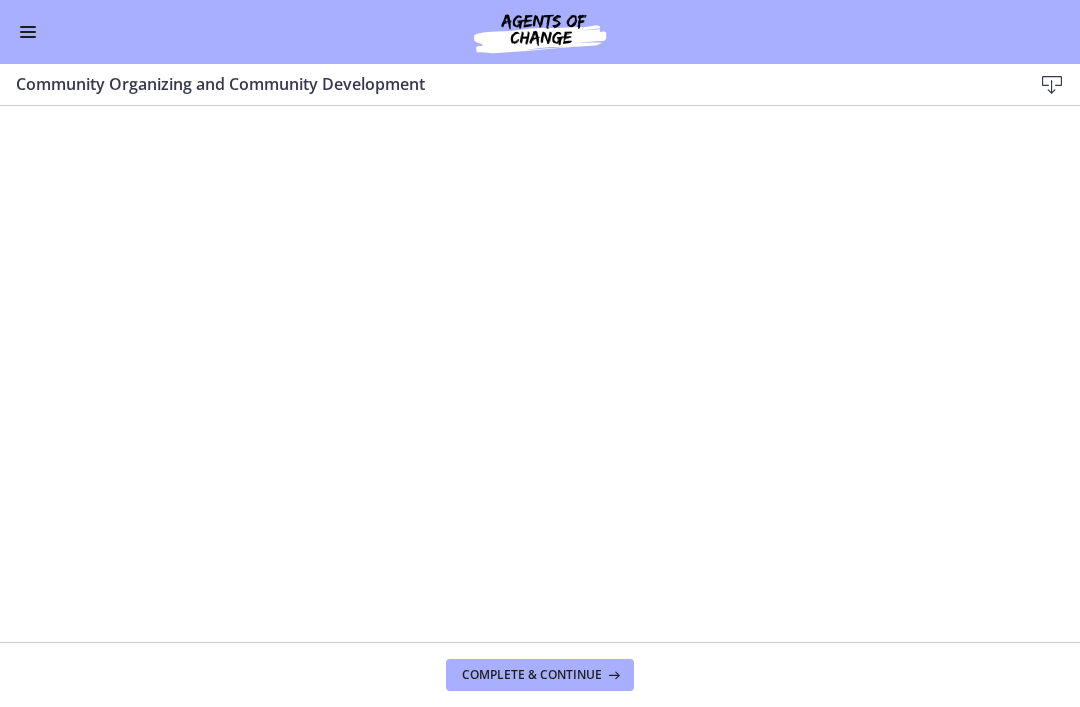 click on "Download
Enable fullscreen" at bounding box center (1044, 84) 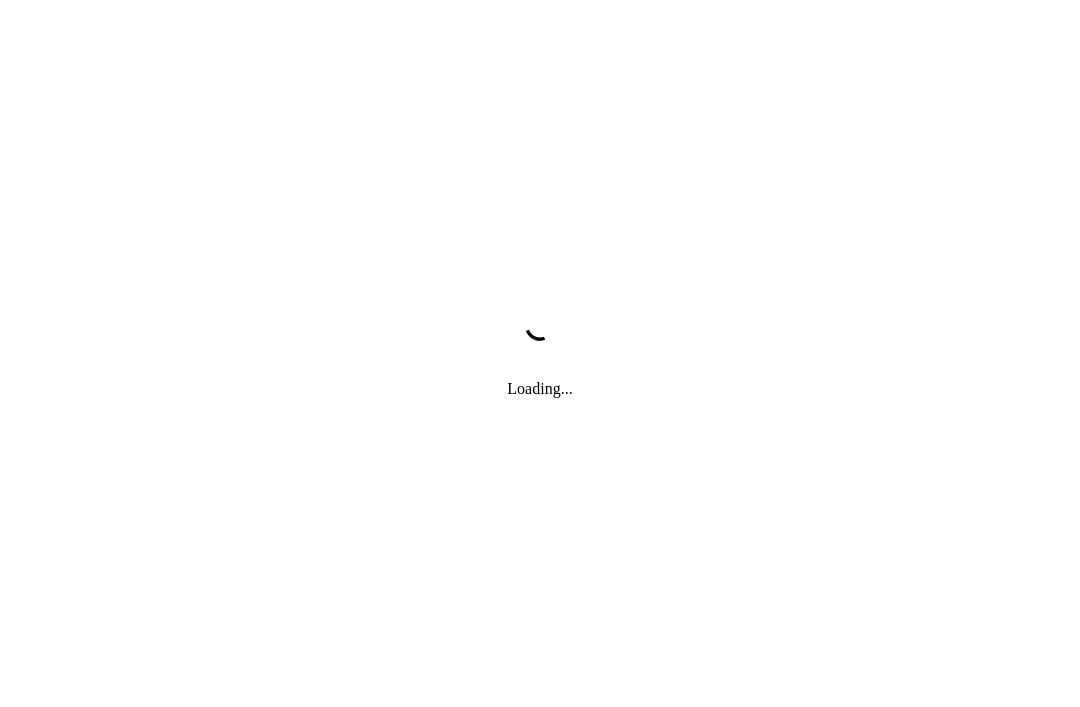 scroll, scrollTop: 0, scrollLeft: 0, axis: both 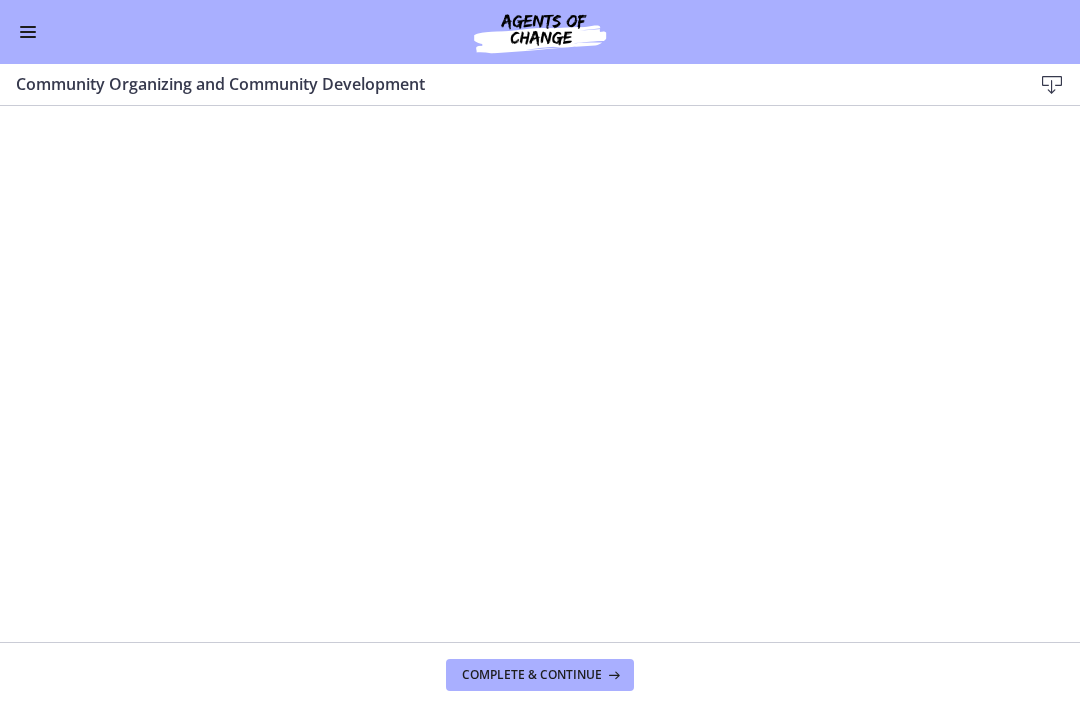 click at bounding box center (28, 32) 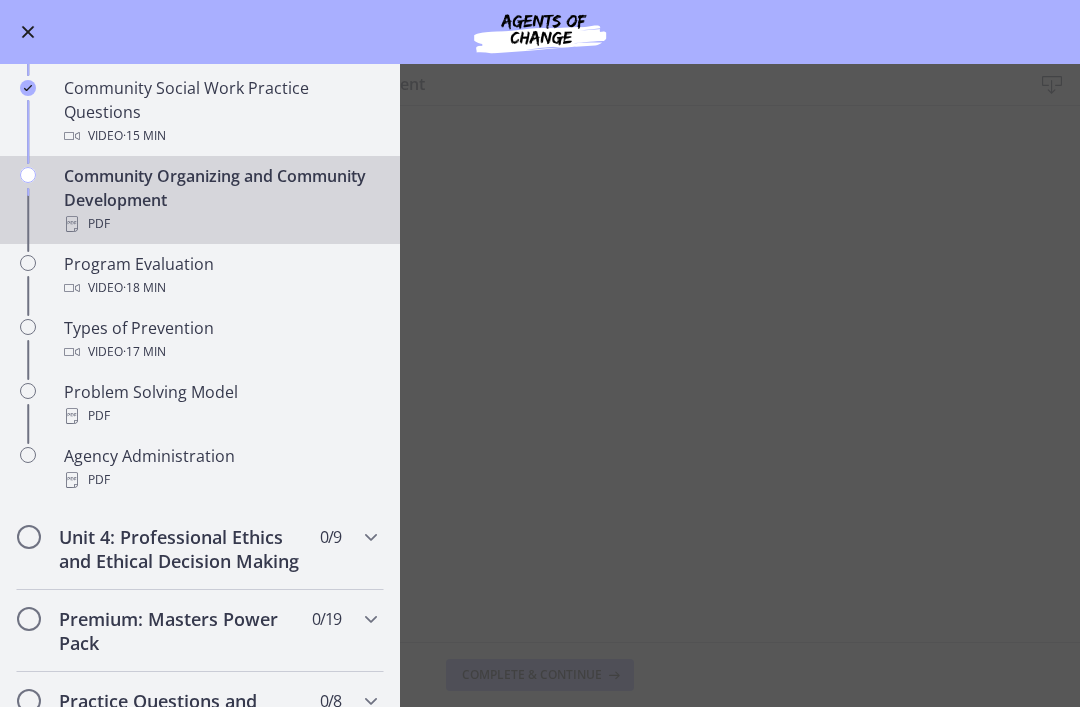scroll, scrollTop: 1060, scrollLeft: 0, axis: vertical 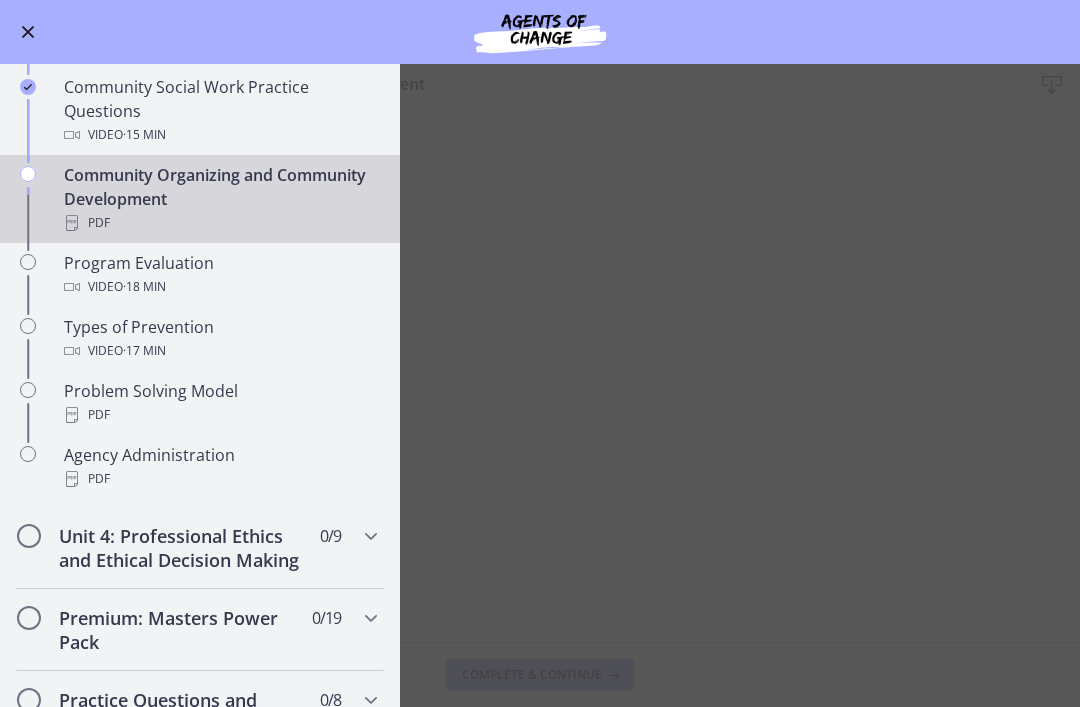 click on "Community Organizing and Community Development
PDF" at bounding box center (220, 199) 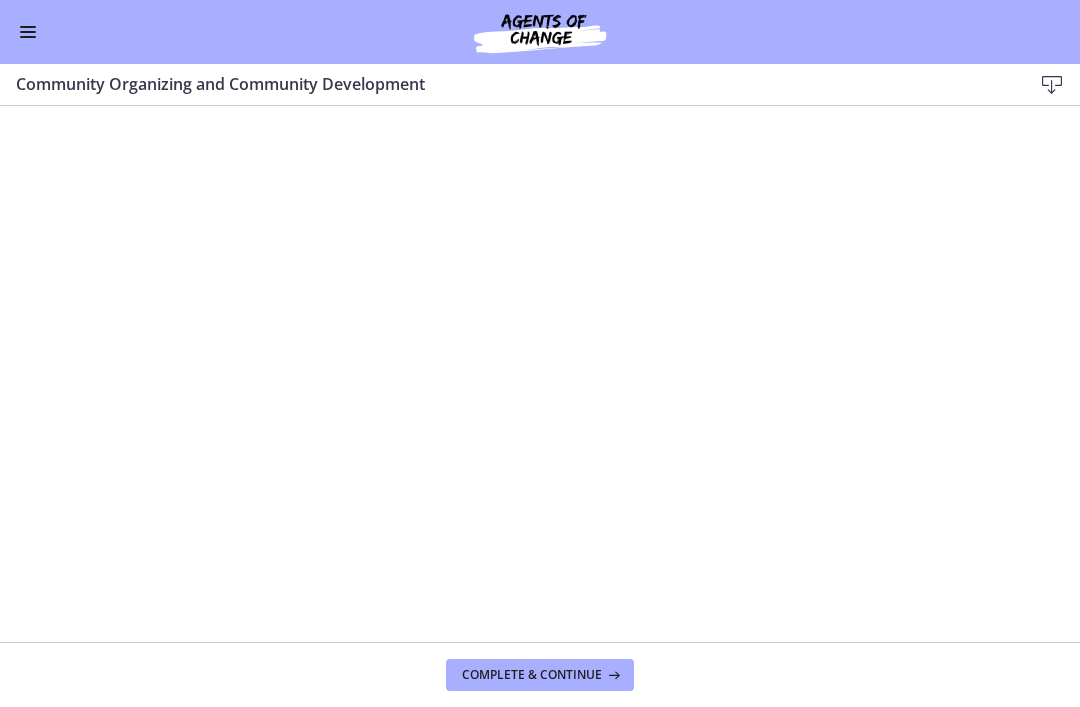 click at bounding box center [28, 32] 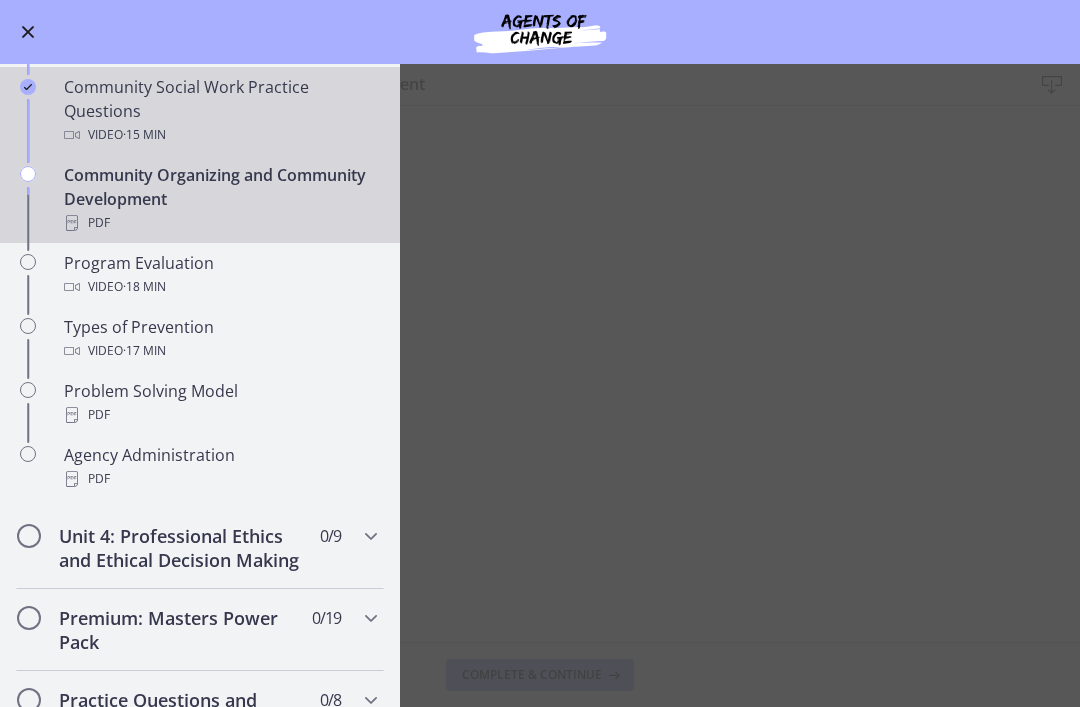 click on "Community Social Work Practice Questions
Video
·  15 min" at bounding box center [220, 111] 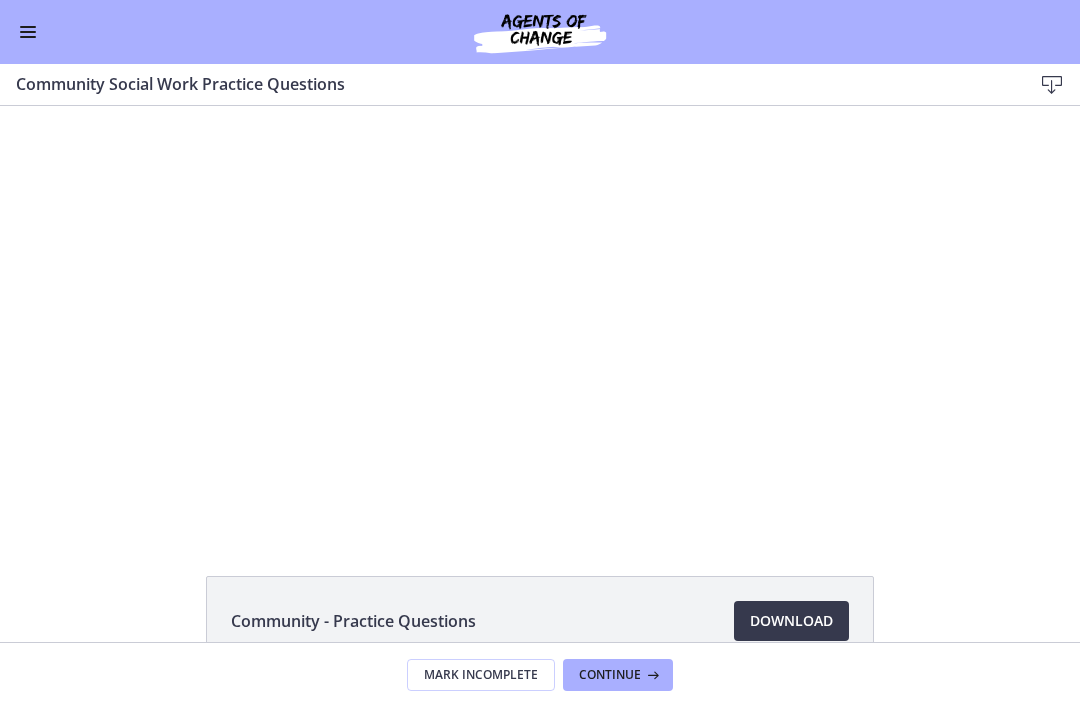 scroll, scrollTop: 0, scrollLeft: 0, axis: both 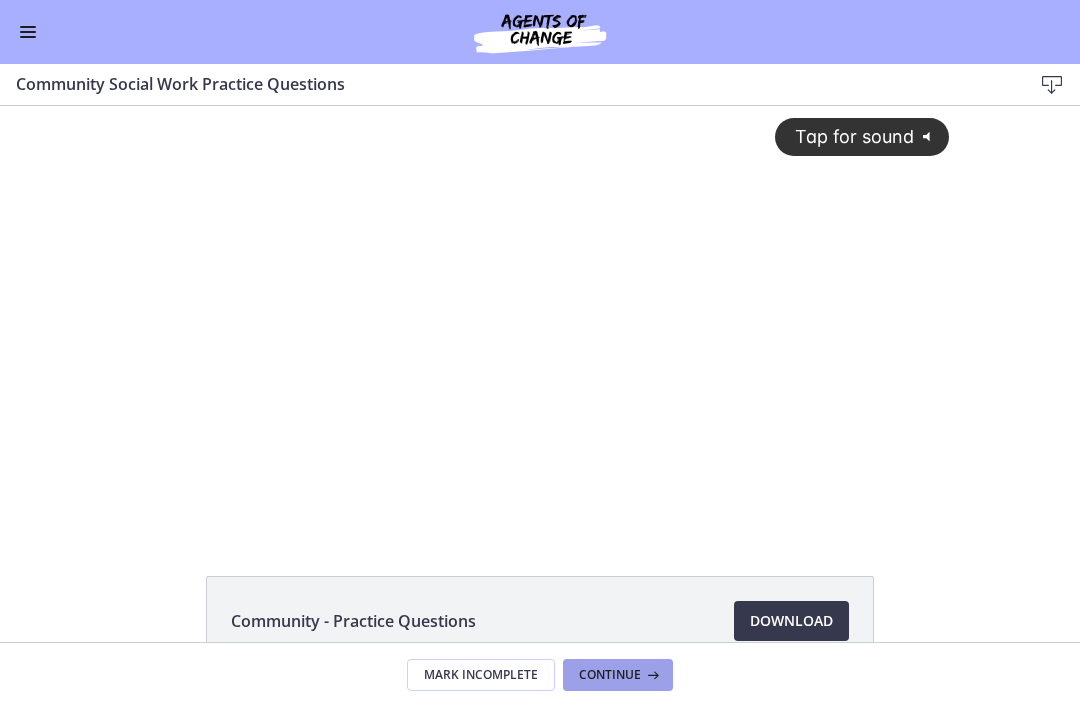 click on "Continue" at bounding box center (610, 675) 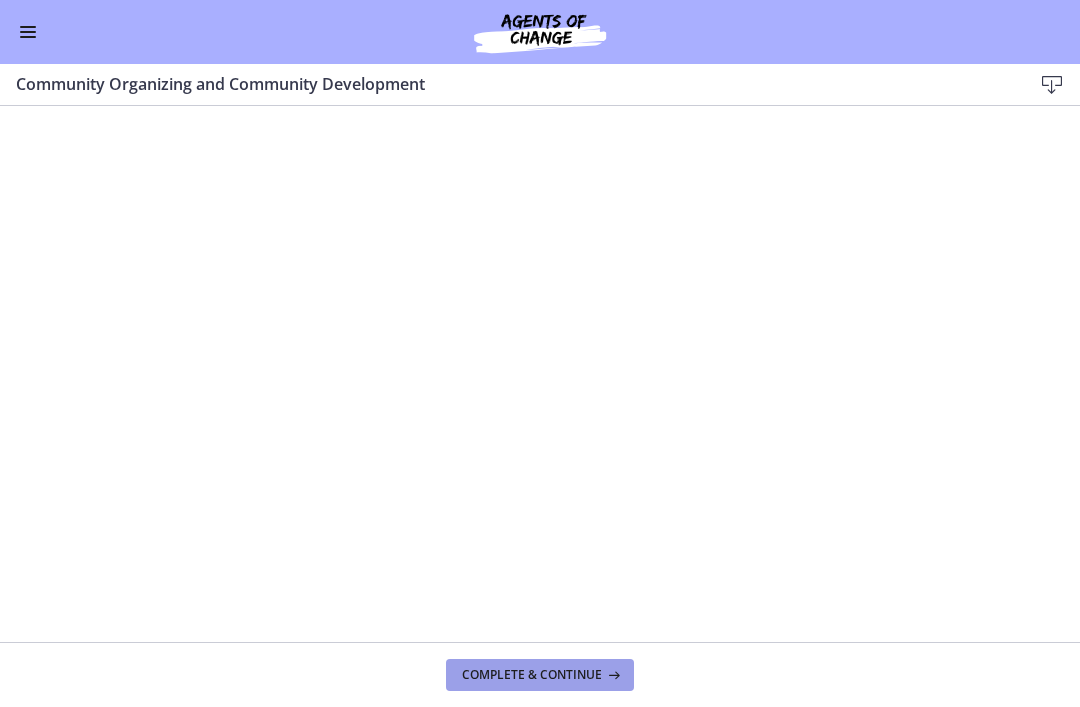 click on "Complete & continue" at bounding box center [540, 675] 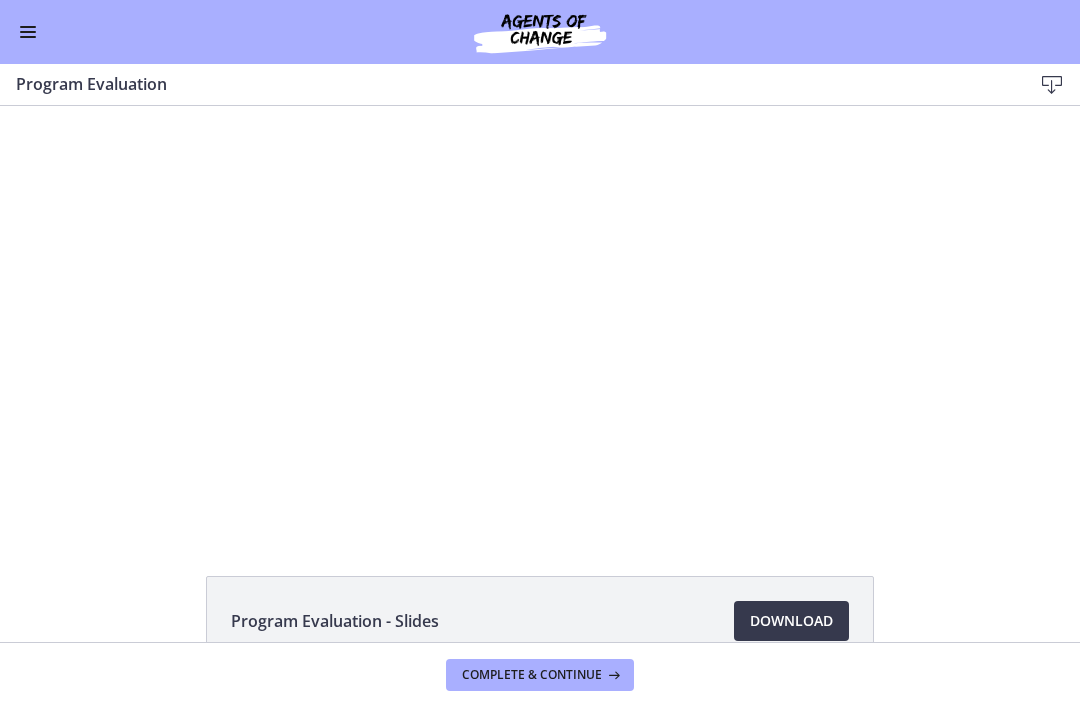 scroll, scrollTop: 0, scrollLeft: 0, axis: both 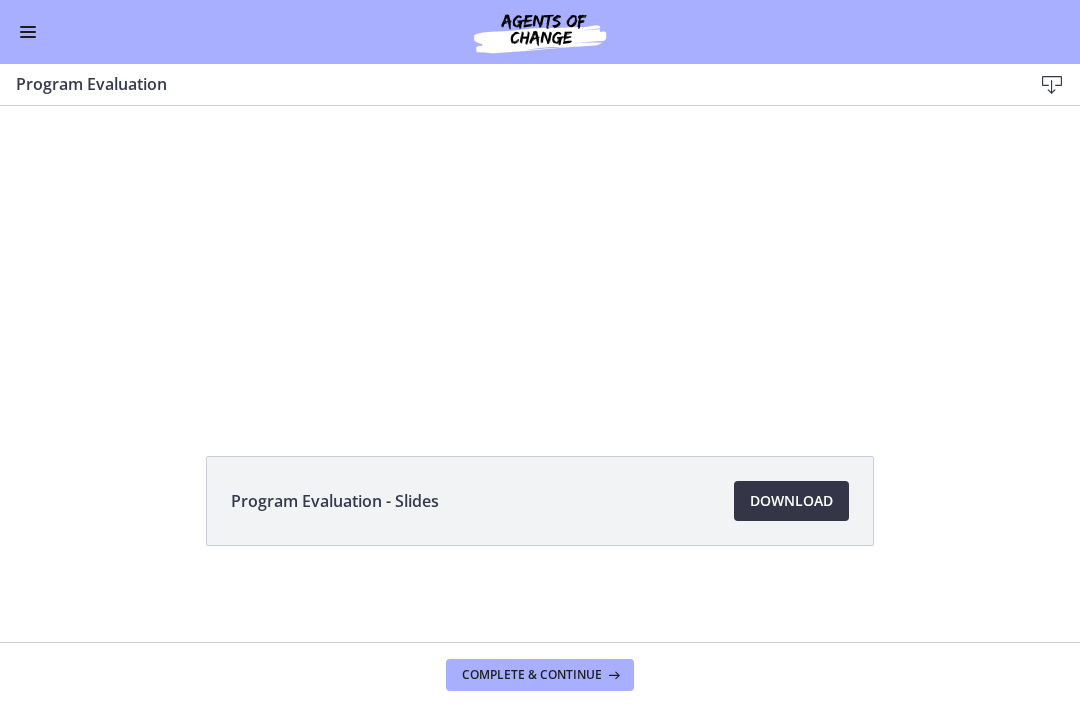 click on "Download
Opens in a new window" at bounding box center [791, 501] 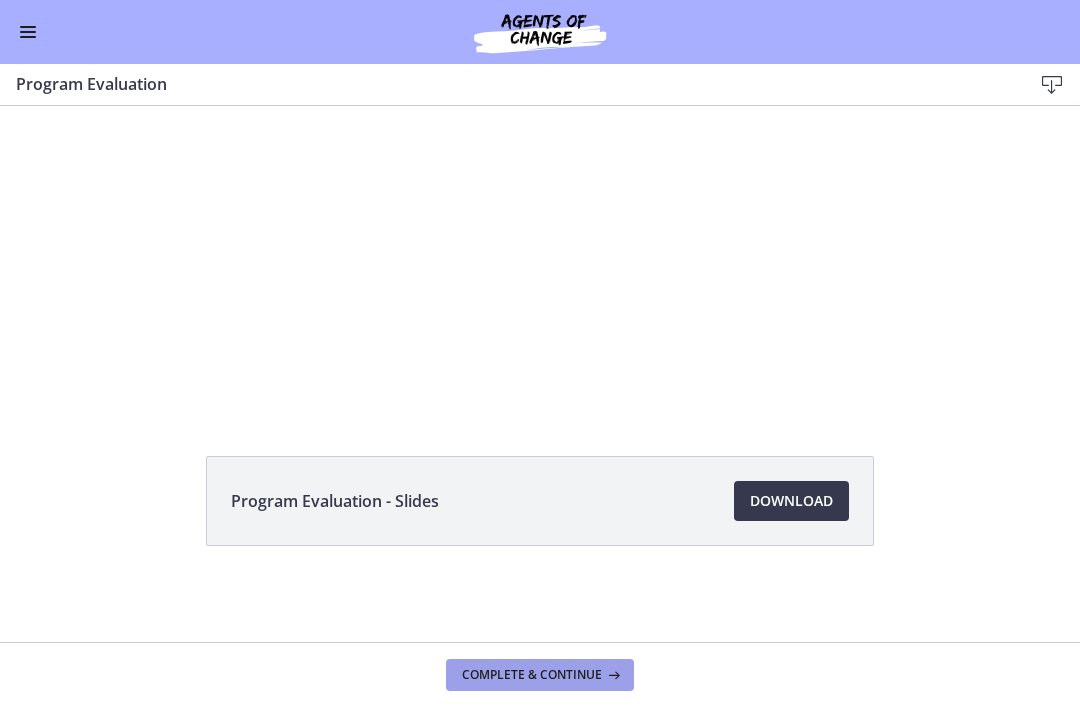 click on "Complete & continue" at bounding box center (540, 675) 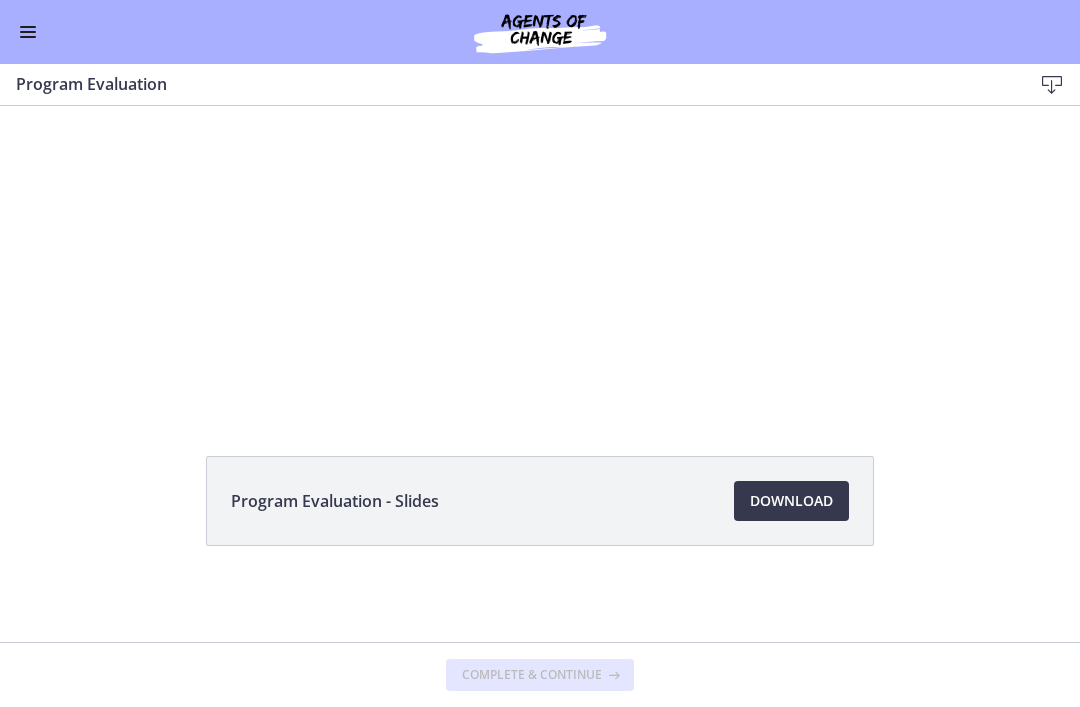 scroll, scrollTop: 0, scrollLeft: 0, axis: both 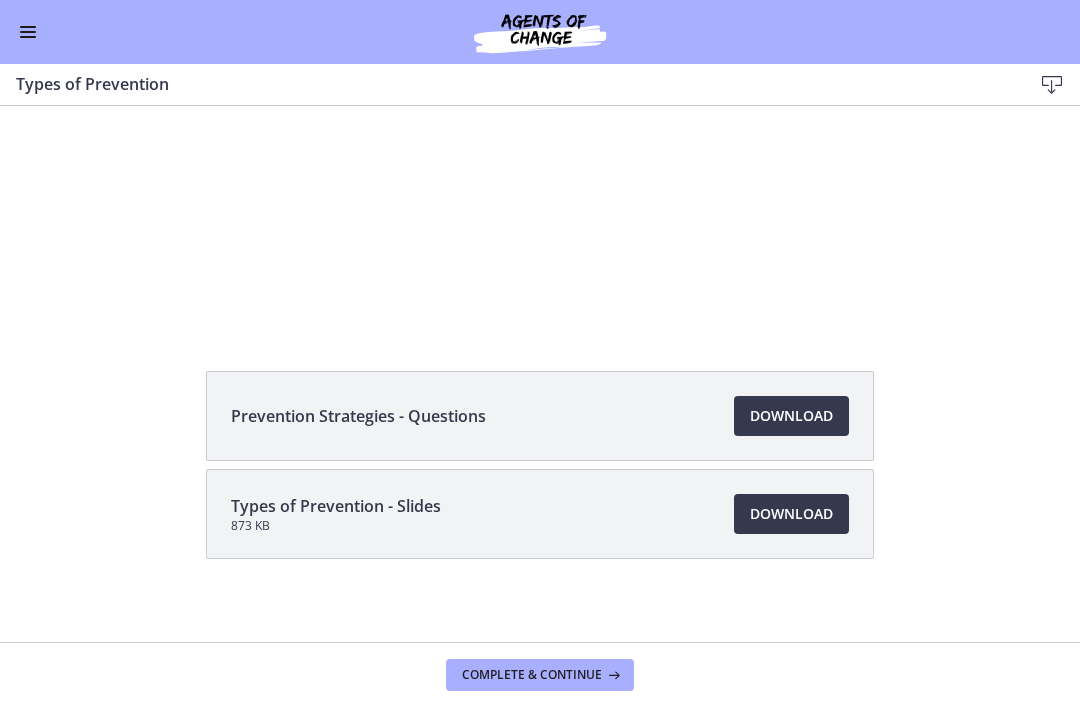 click at bounding box center (28, 32) 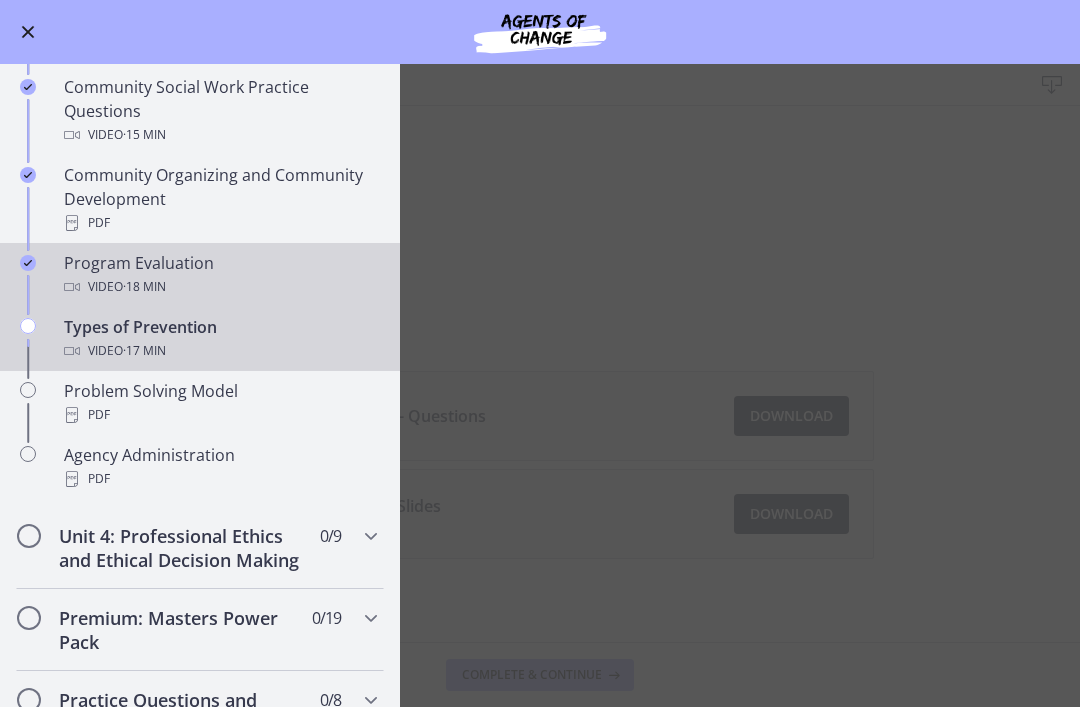 click on "Program Evaluation
Video
·  18 min" at bounding box center (220, 275) 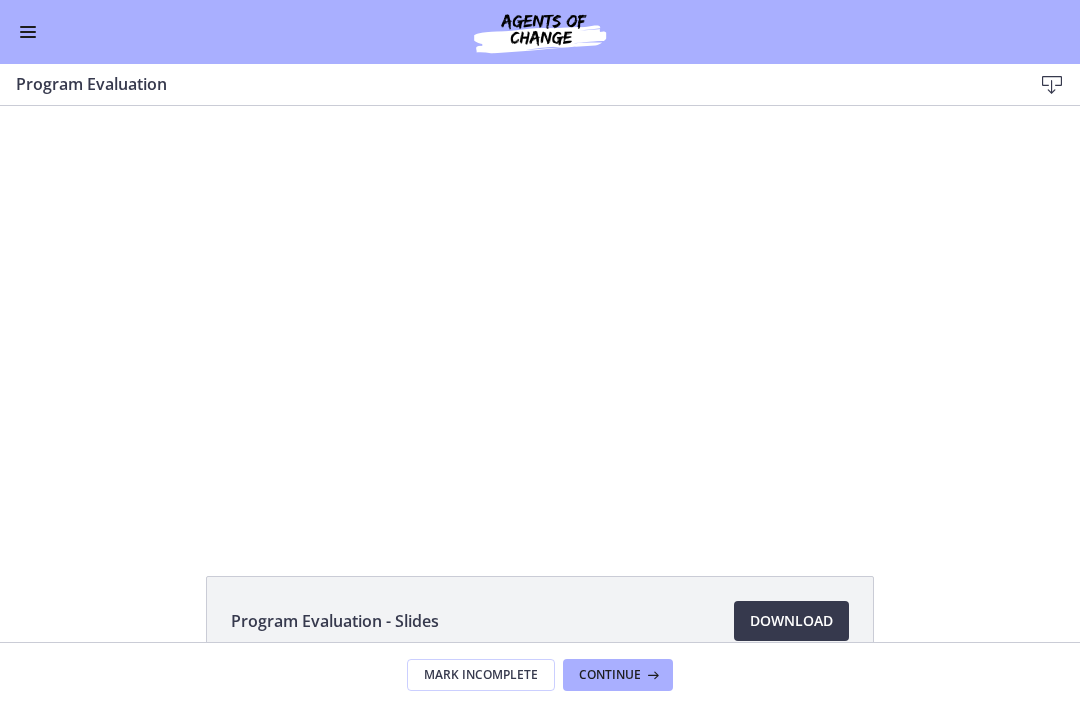 scroll, scrollTop: 0, scrollLeft: 0, axis: both 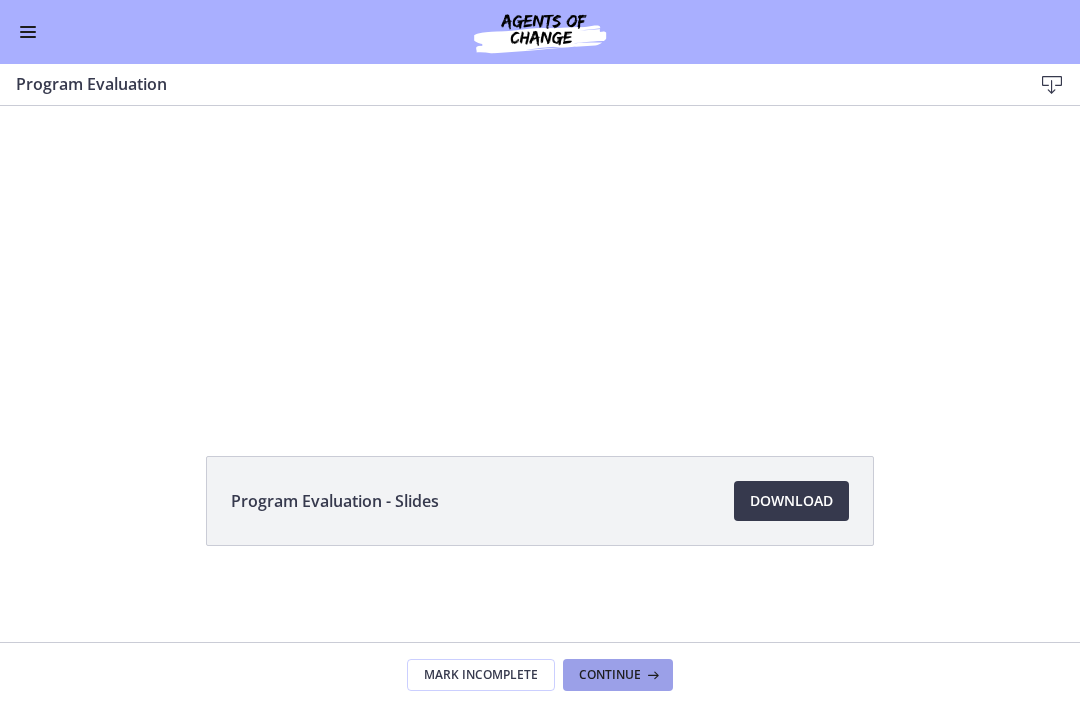 click on "Continue" at bounding box center (610, 675) 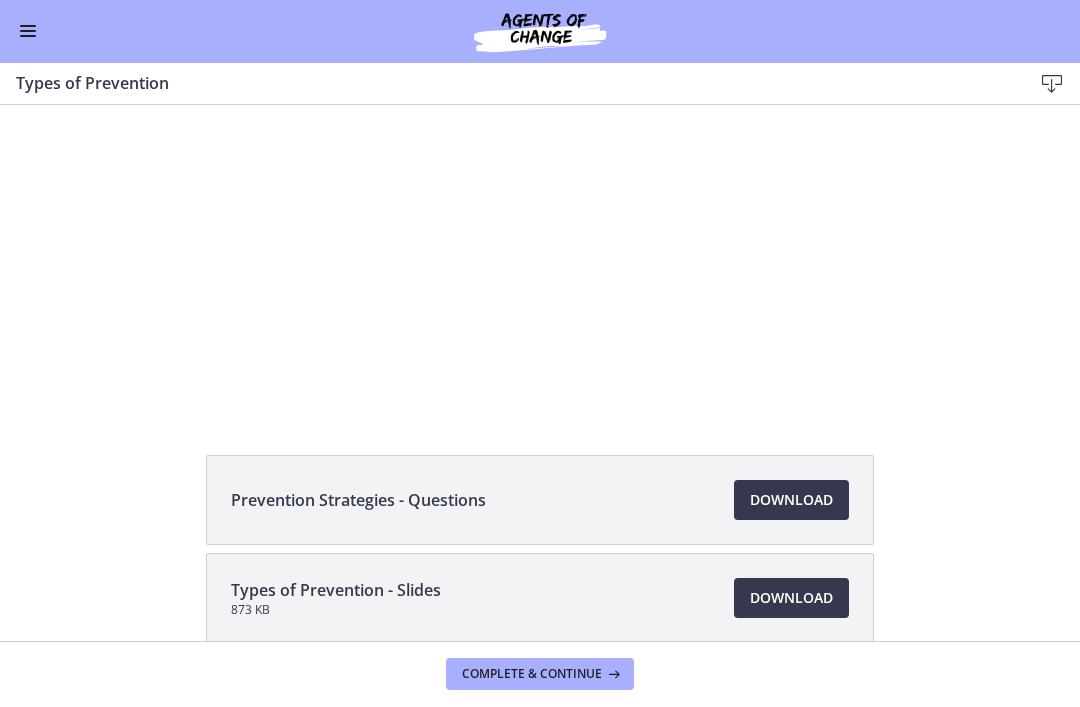 scroll, scrollTop: 0, scrollLeft: 0, axis: both 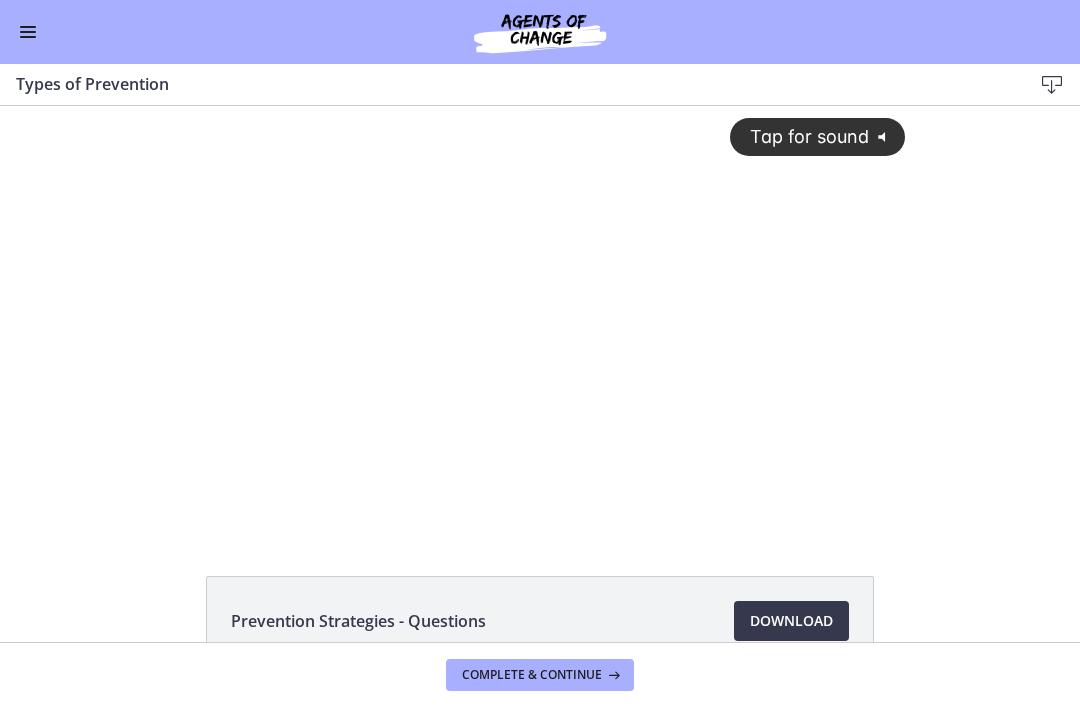 click on "Tap for sound
@keyframes VOLUME_SMALL_WAVE_FLASH {
0% { opacity: 0; }
33% { opacity: 1; }
66% { opacity: 1; }
100% { opacity: 0; }
}
@keyframes VOLUME_LARGE_WAVE_FLASH {
0% { opacity: 0; }
33% { opacity: 1; }
66% { opacity: 1; }
100% { opacity: 0; }
}
.volume__small-wave {
animation: VOLUME_SMALL_WAVE_FLASH 2s infinite;
opacity: 0;
}
.volume__large-wave {
animation: VOLUME_LARGE_WAVE_FLASH 2s infinite .3s;
opacity: 0;
}" at bounding box center (540, 302) 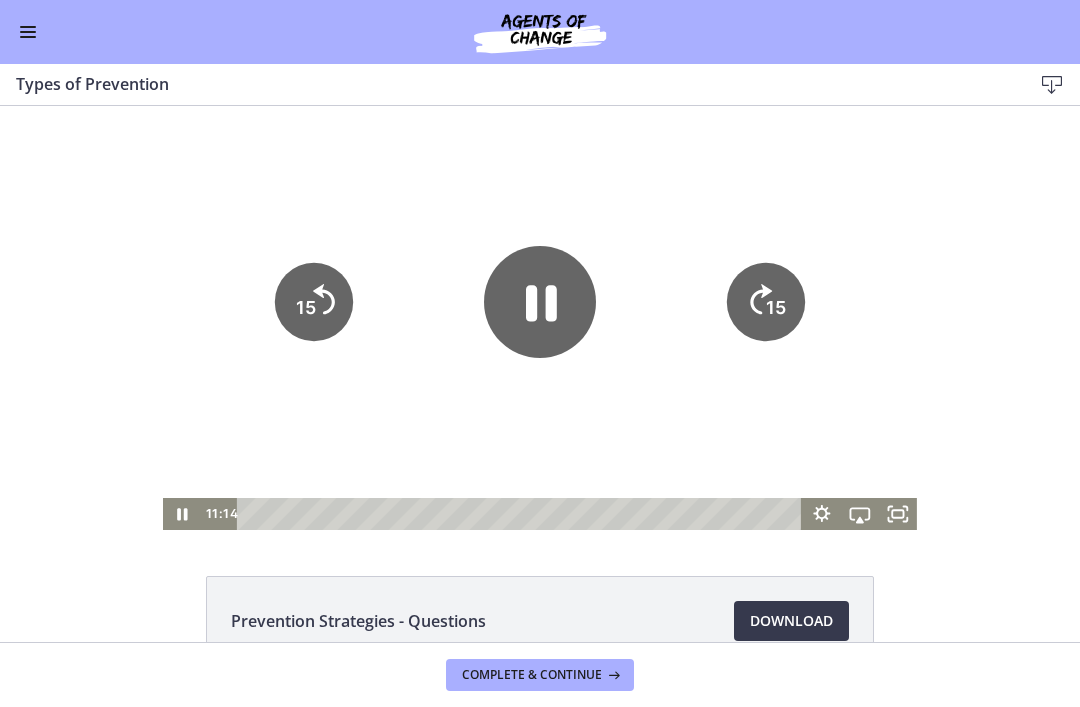 click 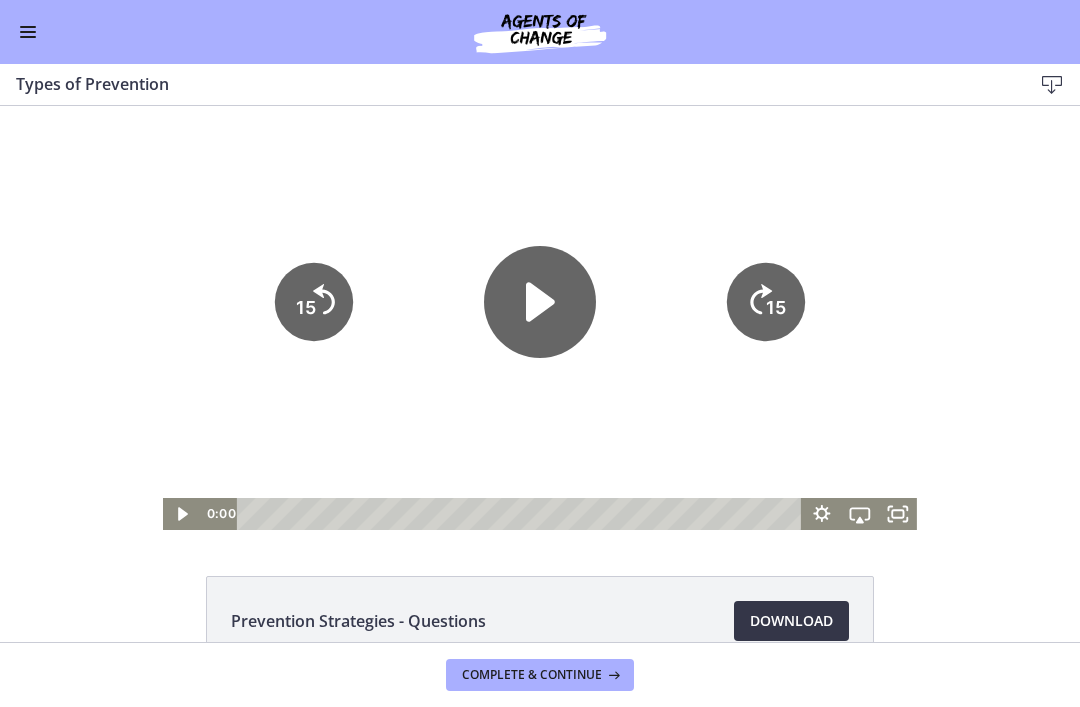 click on "Download
Opens in a new window" at bounding box center [791, 621] 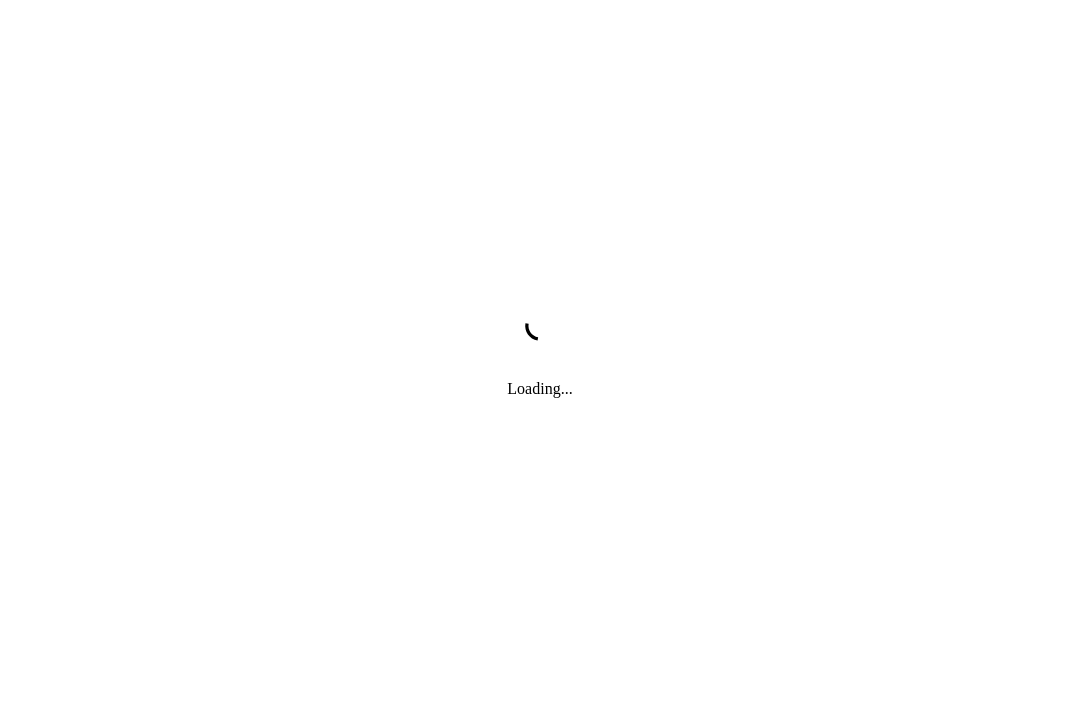 scroll, scrollTop: 0, scrollLeft: 0, axis: both 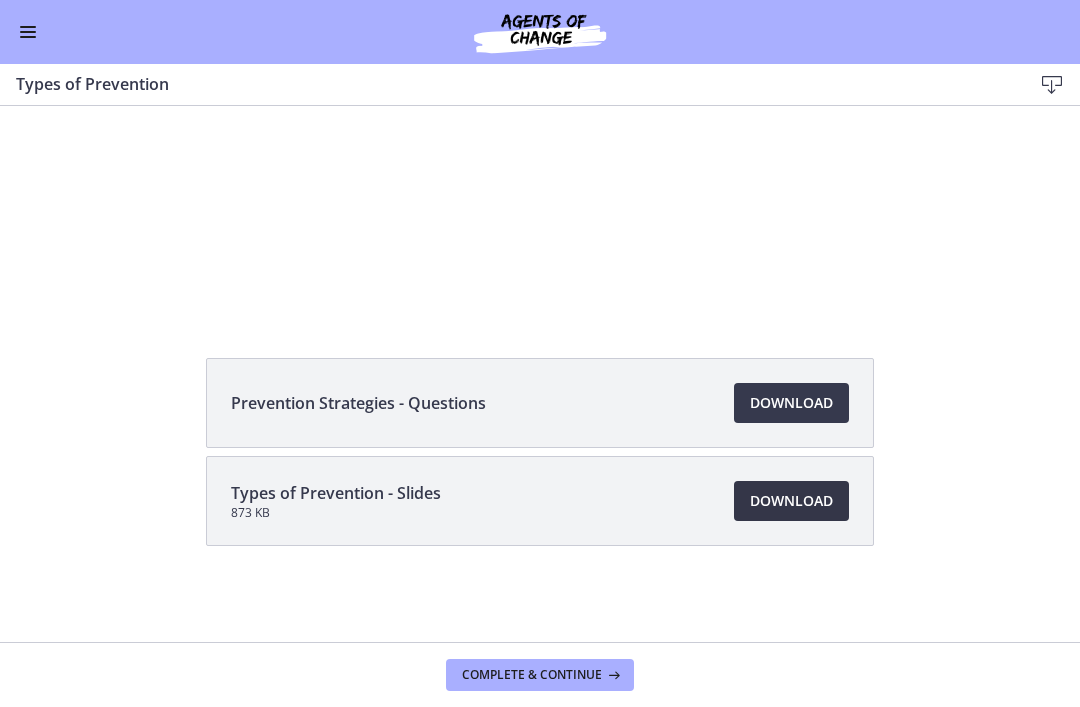 click on "Download
Opens in a new window" at bounding box center (791, 501) 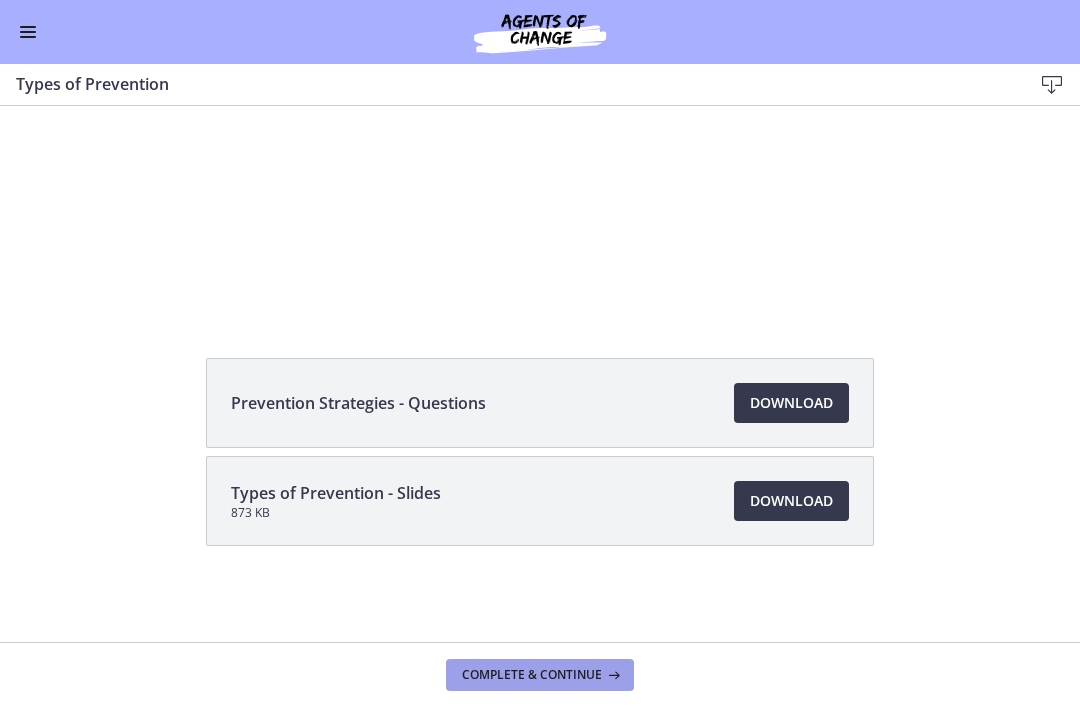 click on "Complete & continue" at bounding box center (540, 675) 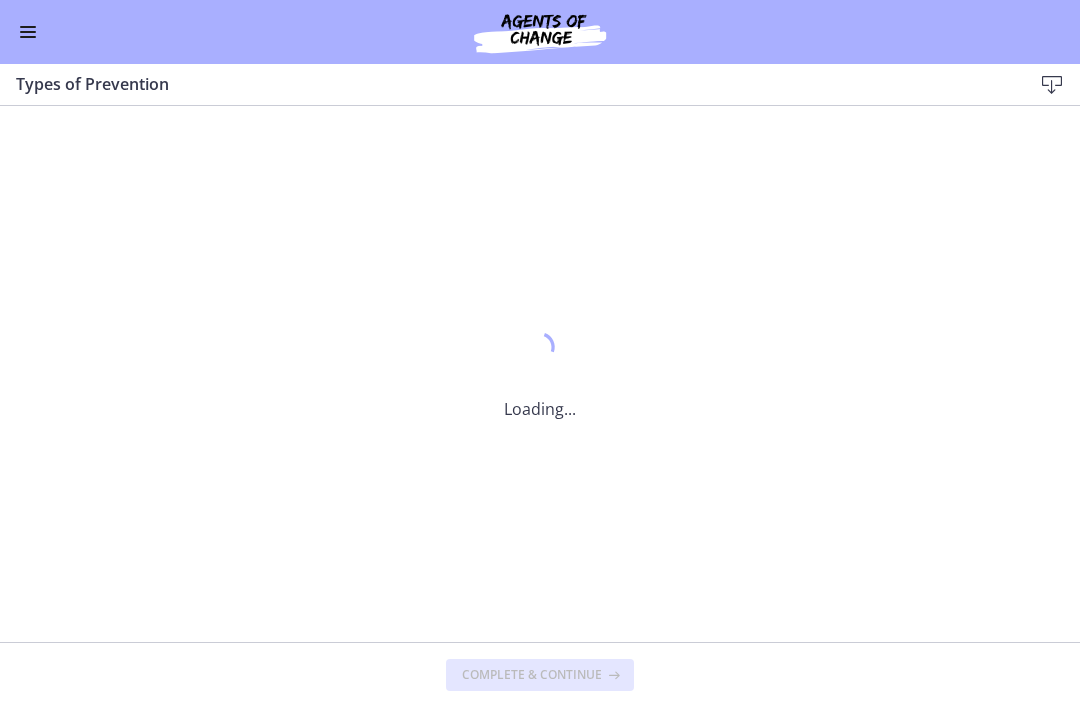 scroll, scrollTop: 0, scrollLeft: 0, axis: both 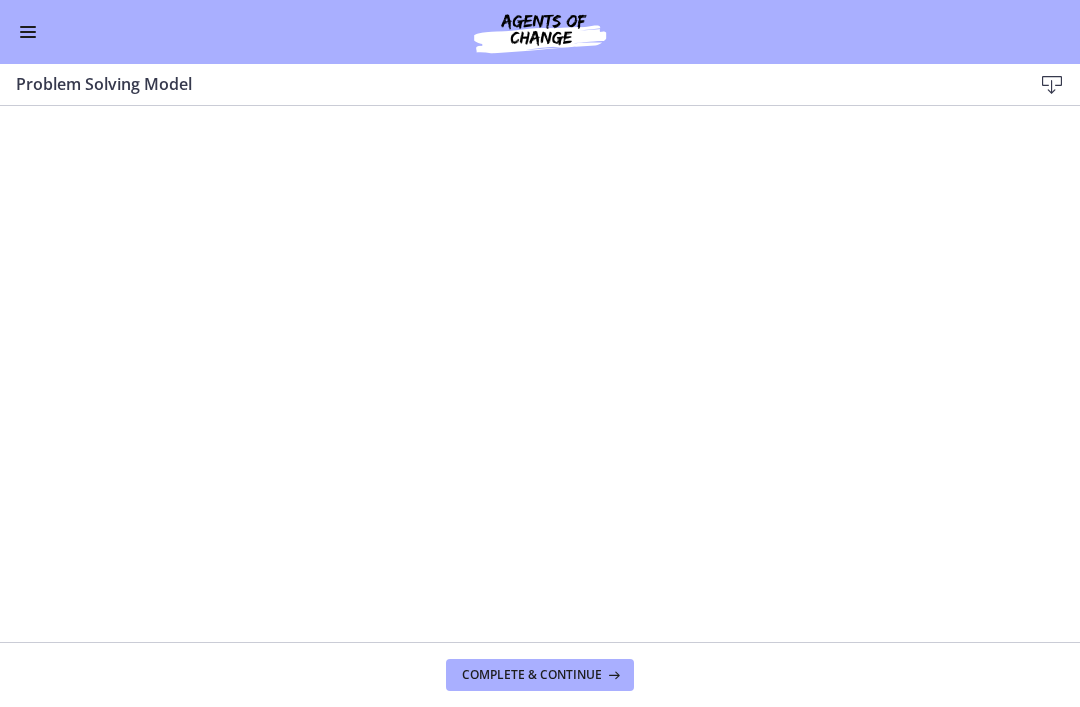 click on "Download
Enable fullscreen" at bounding box center (1044, 84) 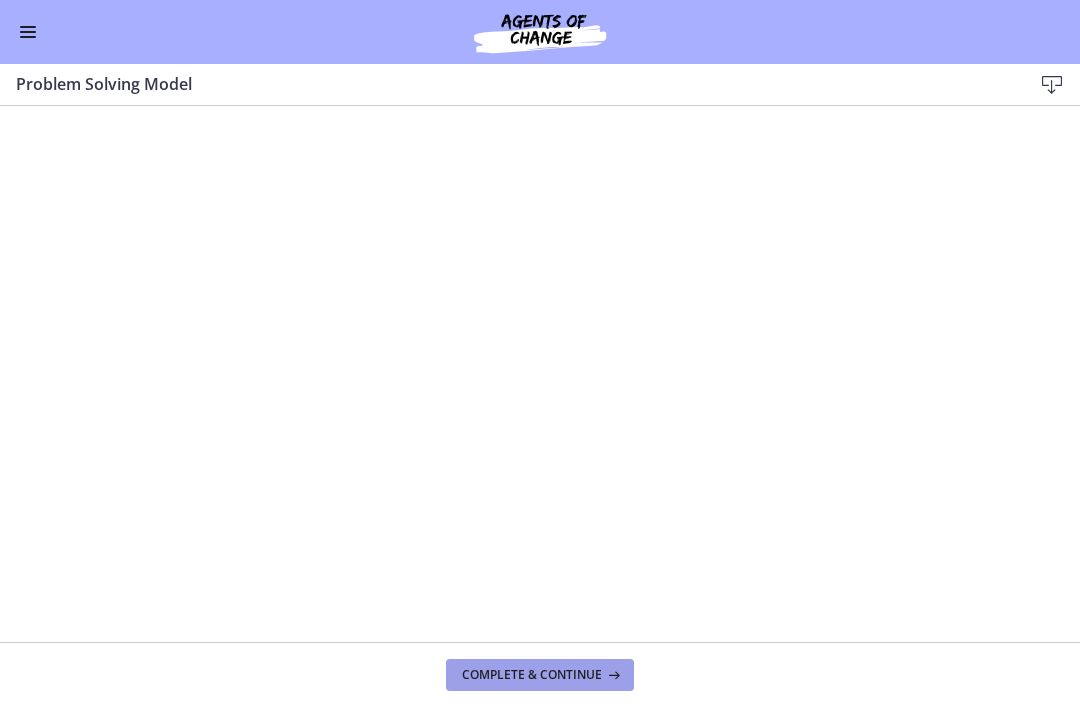 click on "Complete & continue" at bounding box center (532, 675) 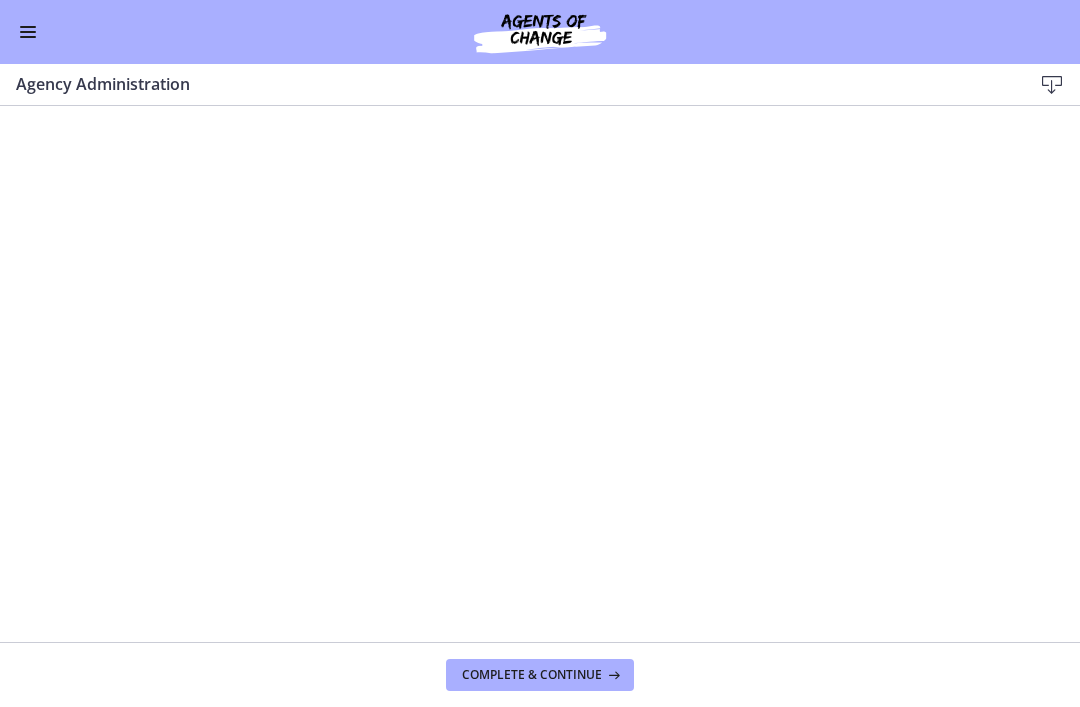 click at bounding box center (1052, 85) 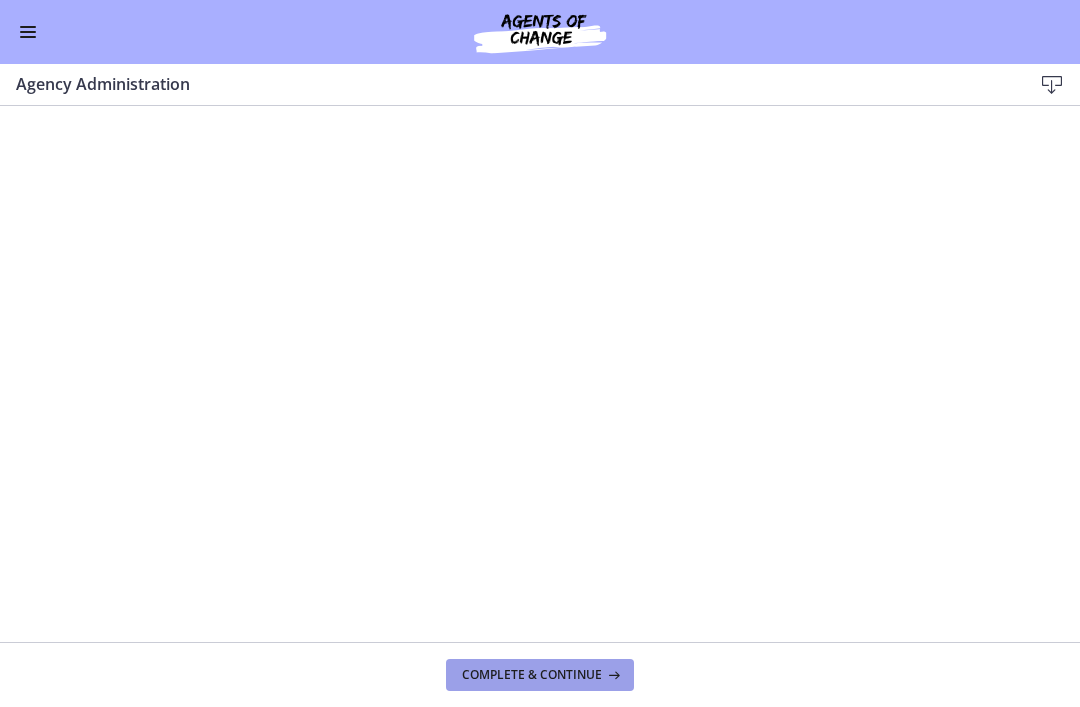 click on "Complete & continue" at bounding box center [532, 675] 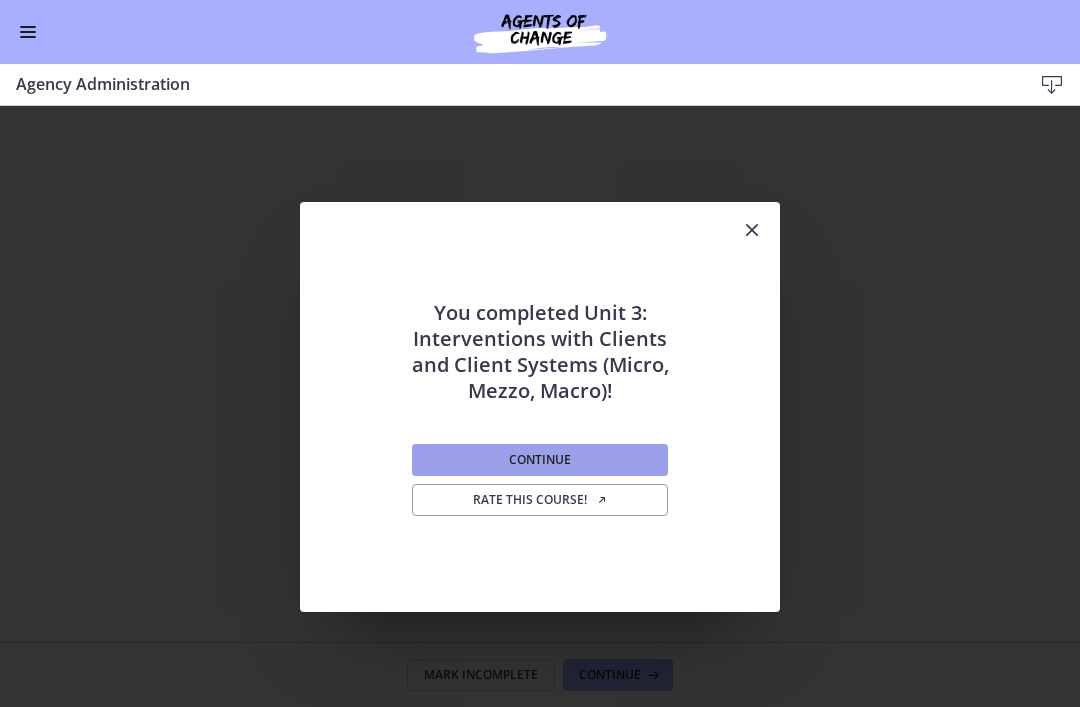 click on "Continue" at bounding box center [540, 460] 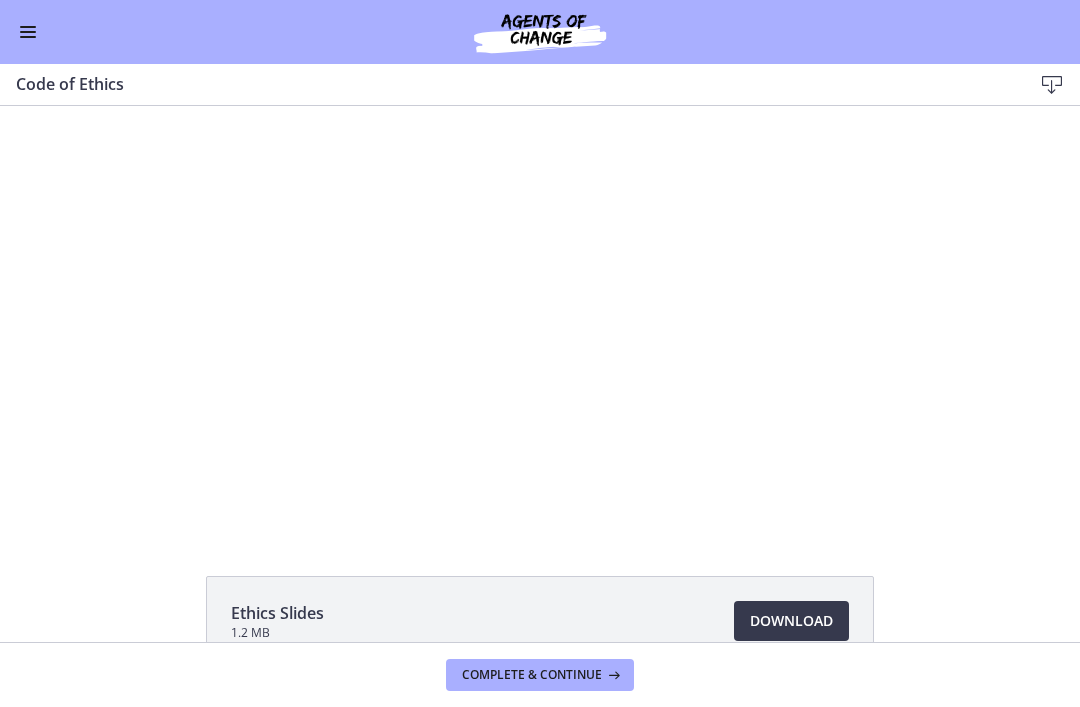 scroll, scrollTop: 0, scrollLeft: 0, axis: both 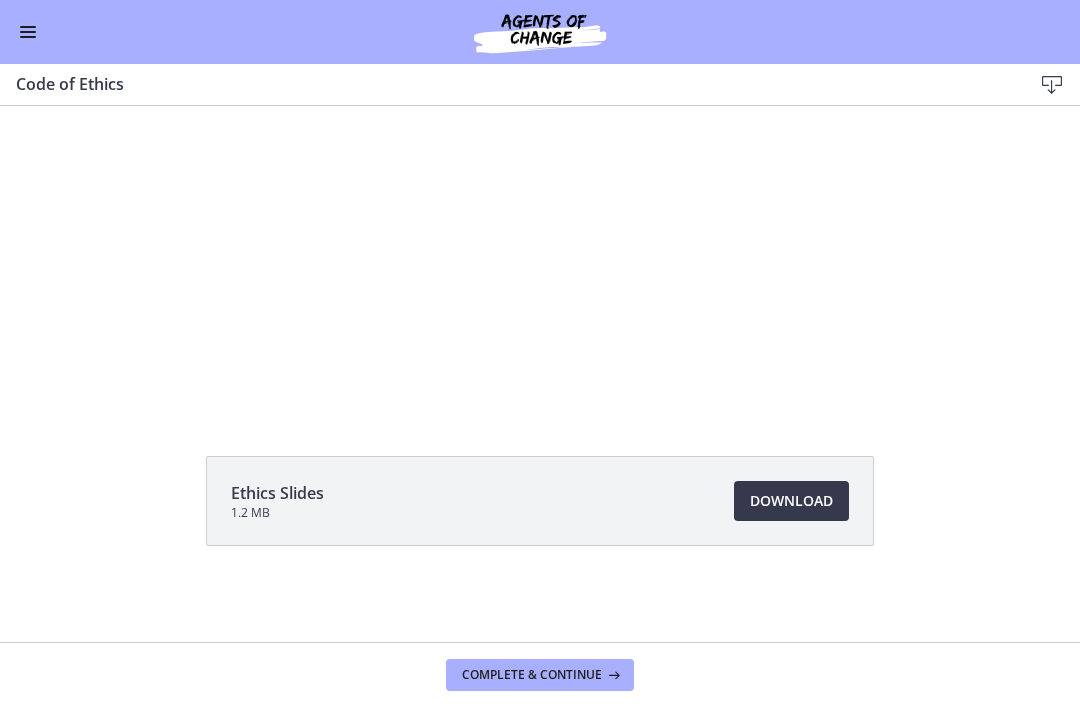 click at bounding box center [28, 27] 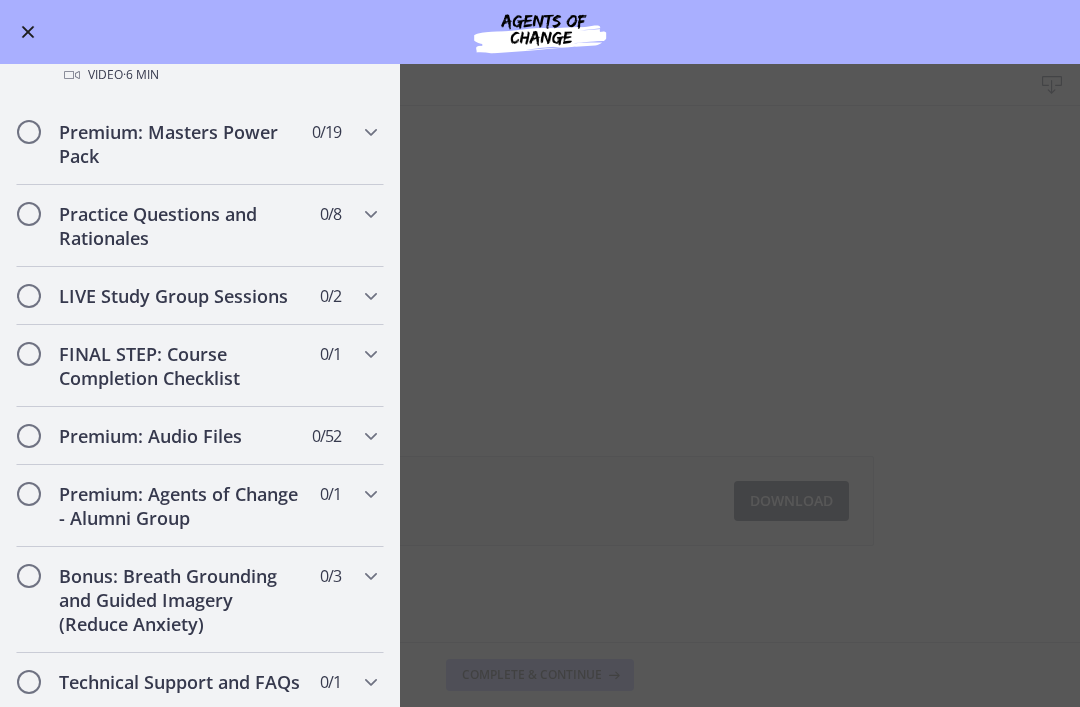 scroll, scrollTop: 1420, scrollLeft: 0, axis: vertical 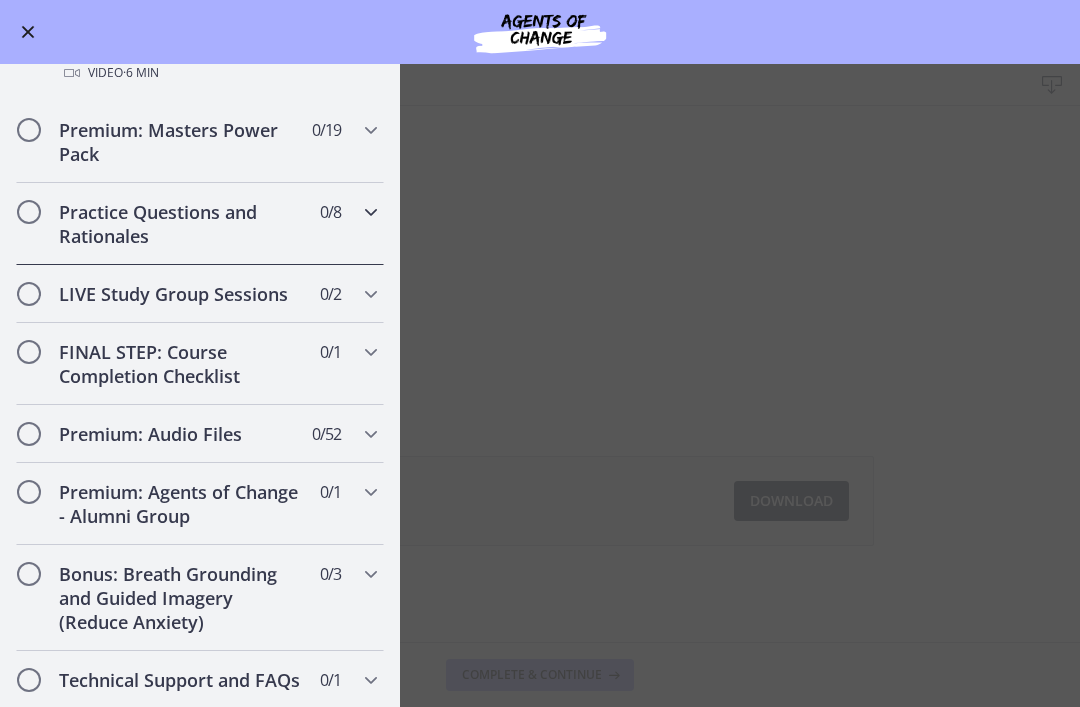 click on "Practice Questions and Rationales" at bounding box center [181, 224] 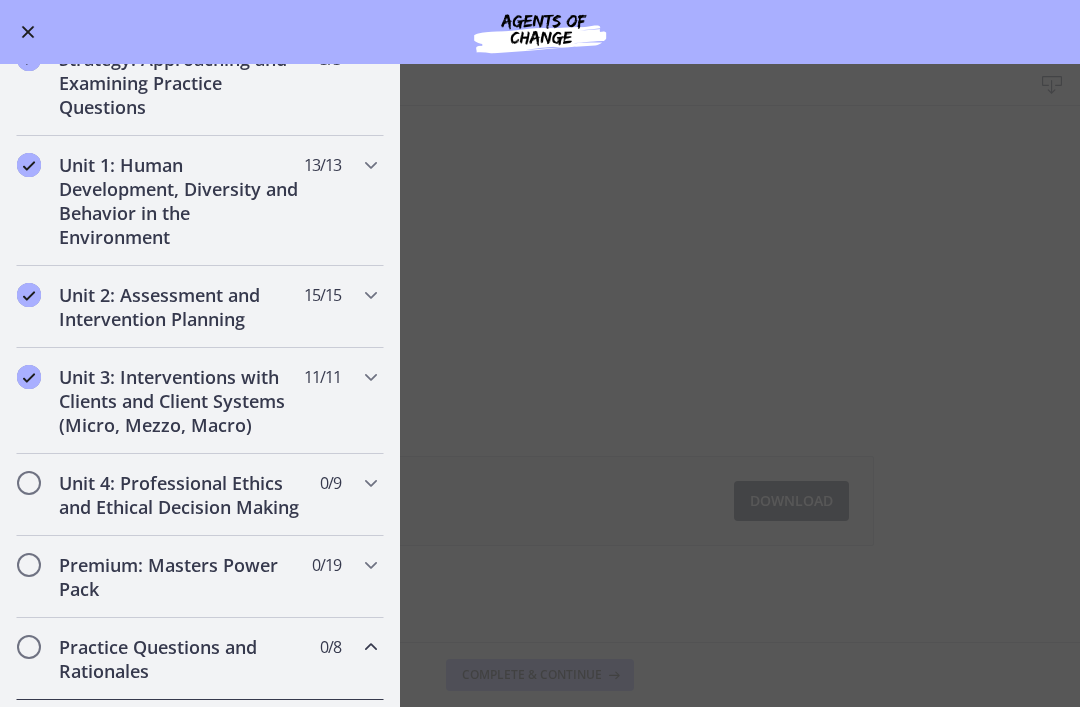 scroll, scrollTop: 344, scrollLeft: 0, axis: vertical 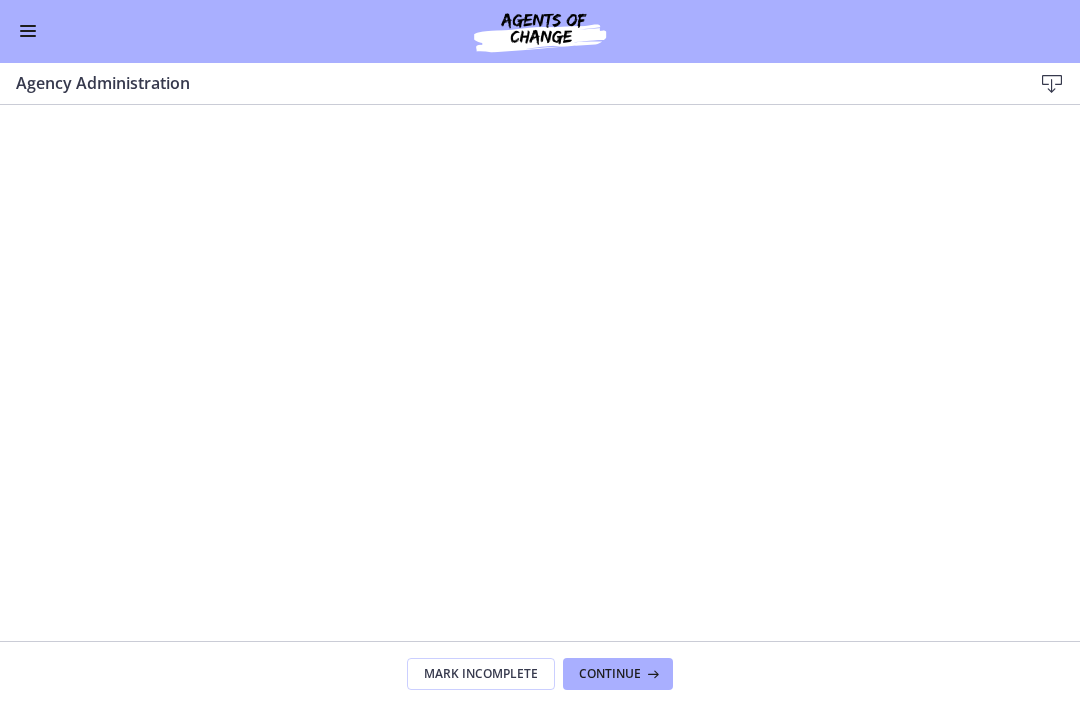 click at bounding box center (28, 32) 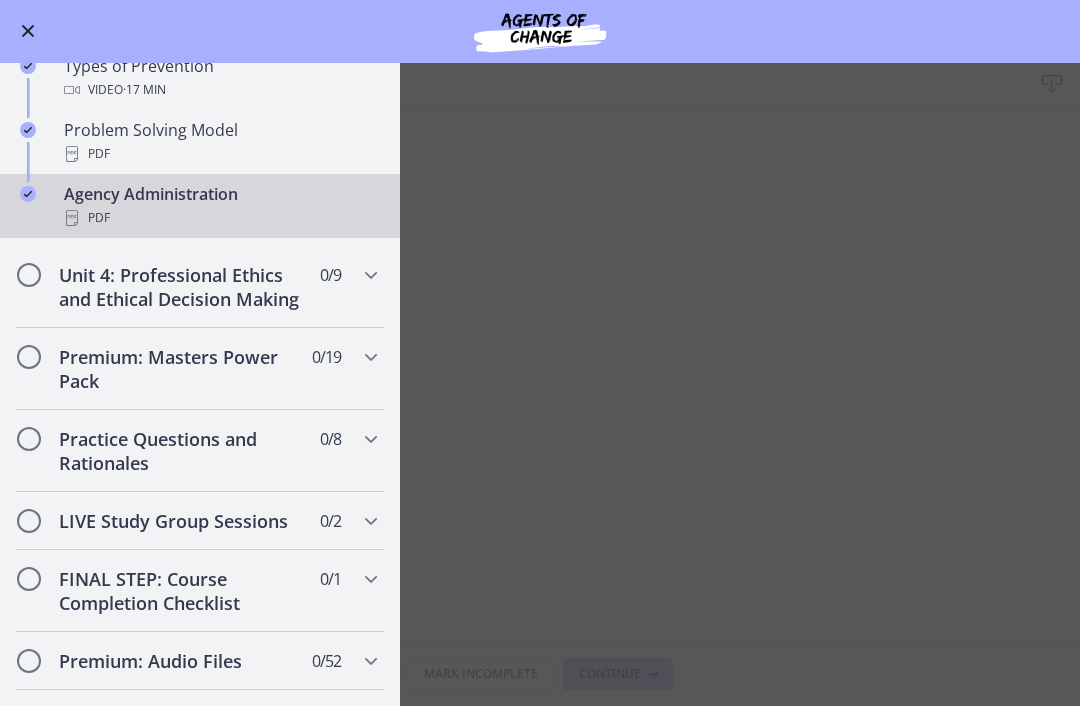 scroll, scrollTop: 1323, scrollLeft: 0, axis: vertical 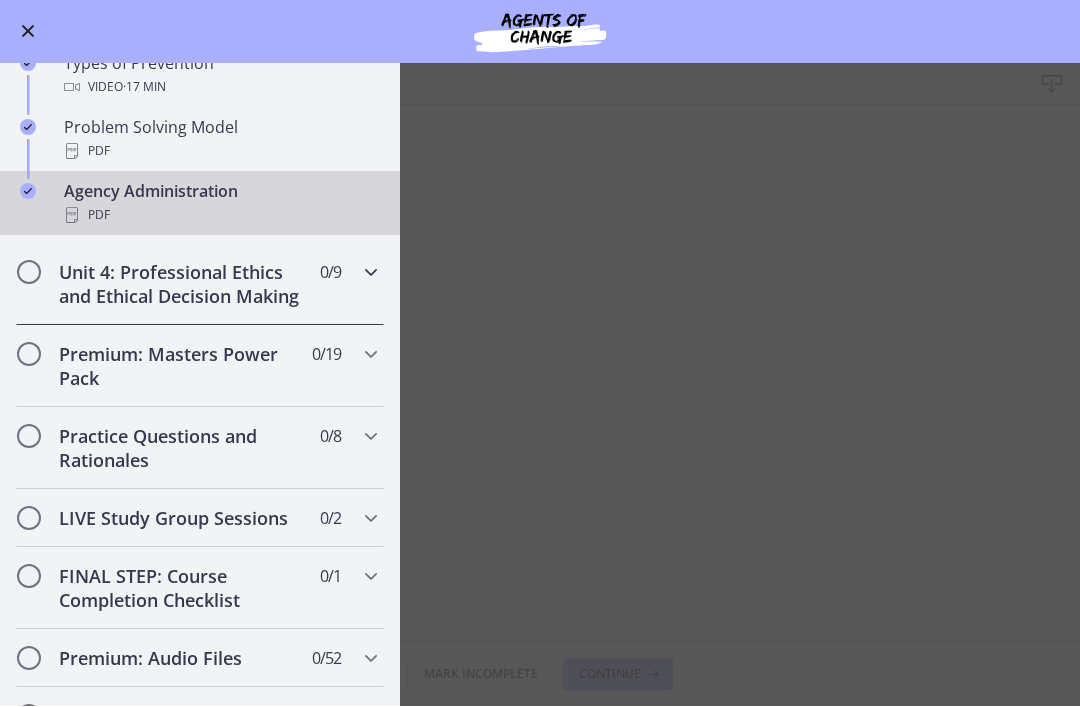click on "Unit 4: Professional Ethics and Ethical Decision Making" at bounding box center [181, 285] 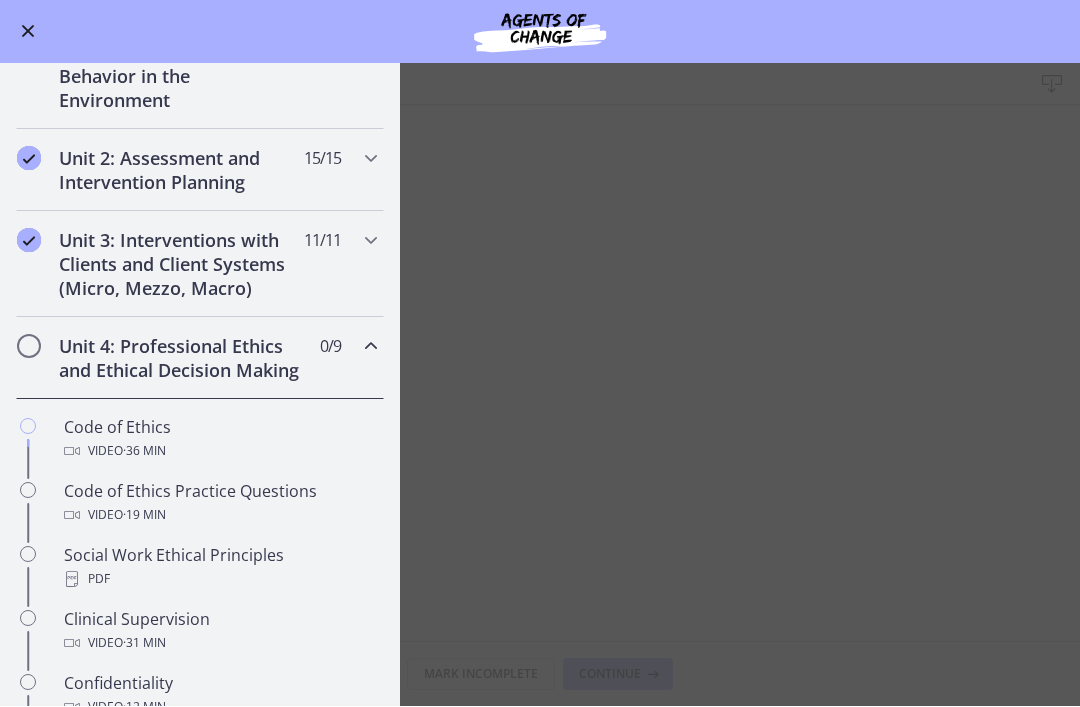 scroll, scrollTop: 477, scrollLeft: 0, axis: vertical 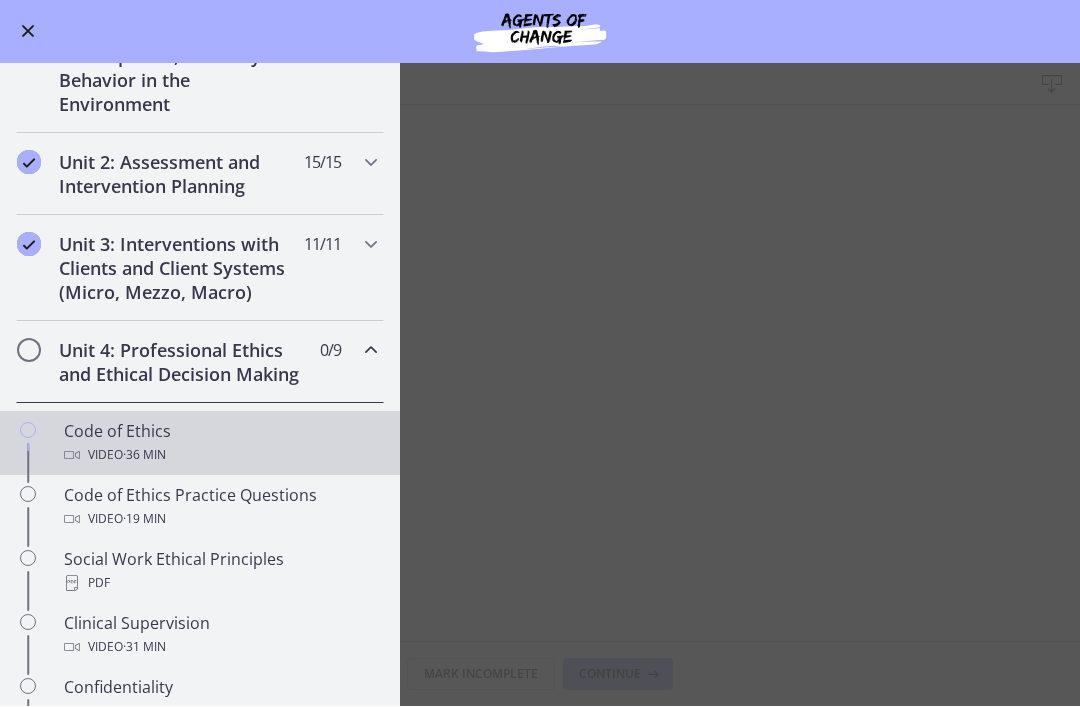 click on "Code of Ethics
Video
·  36 min" at bounding box center [220, 444] 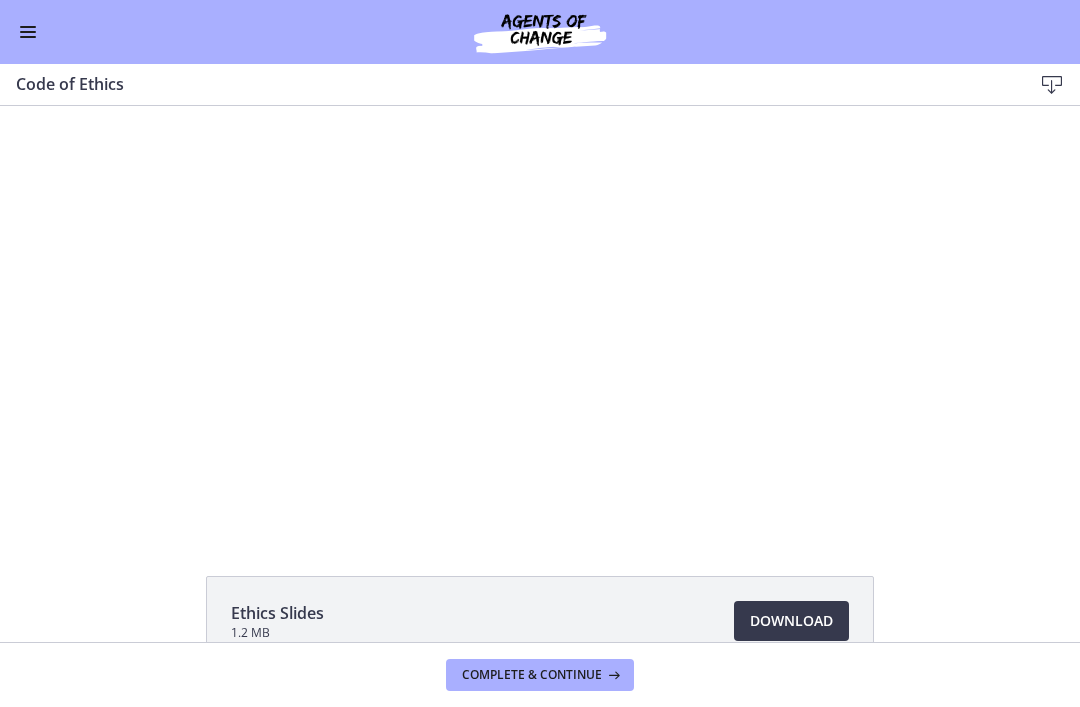 scroll, scrollTop: 0, scrollLeft: 0, axis: both 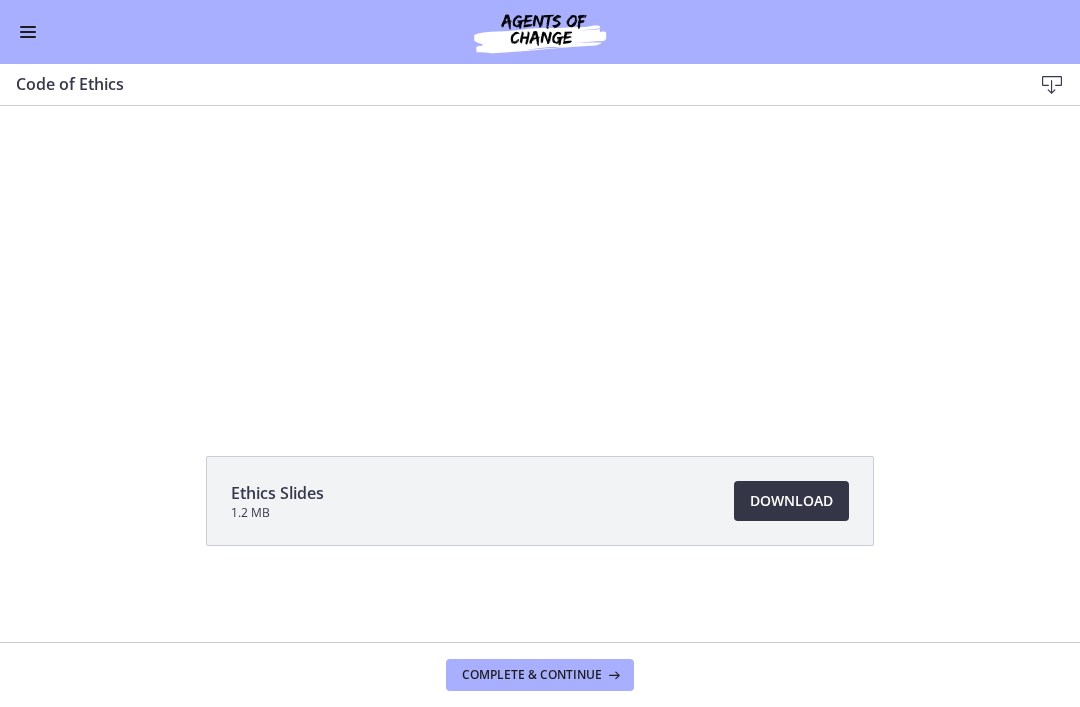 click on "Download
Opens in a new window" at bounding box center (791, 501) 